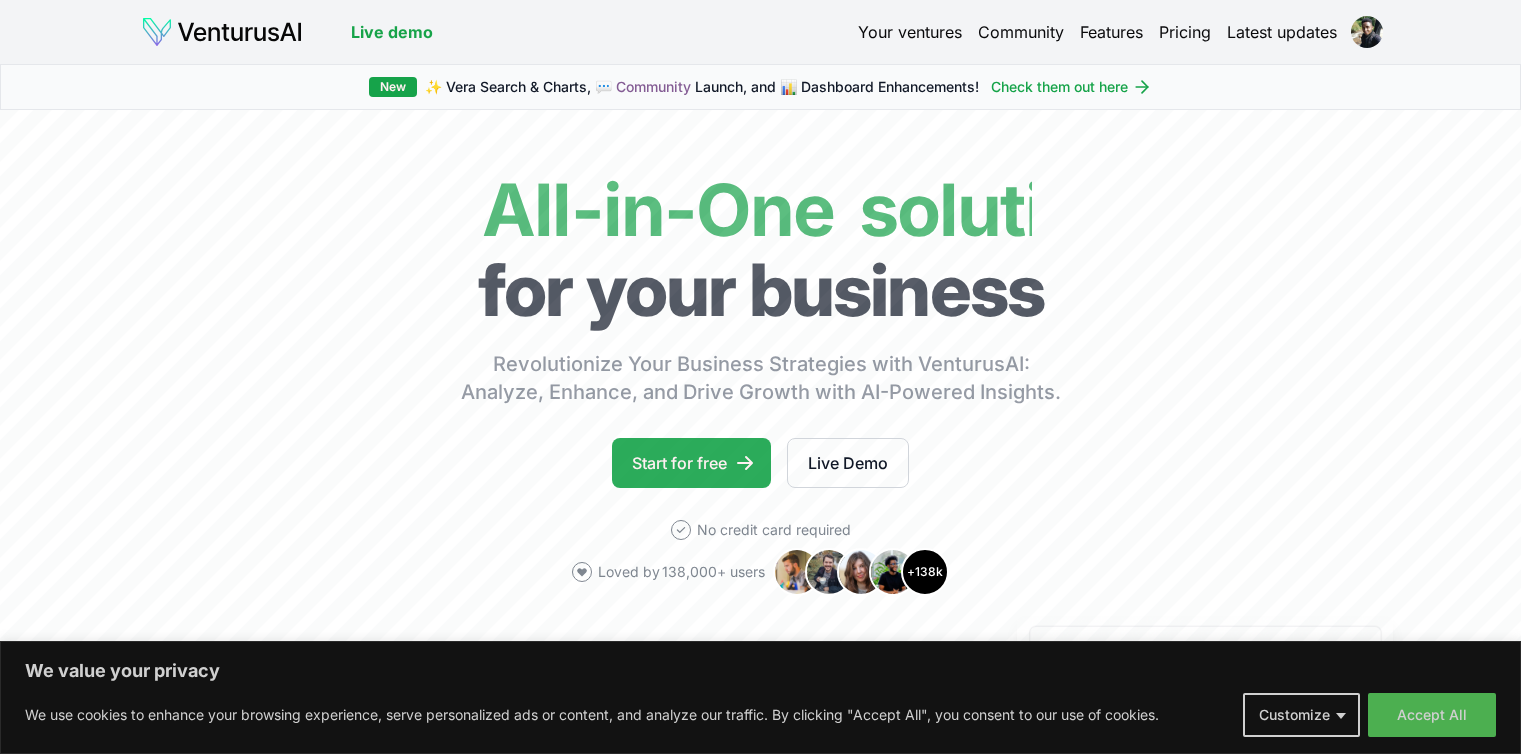 click on "Start for free" at bounding box center [691, 463] 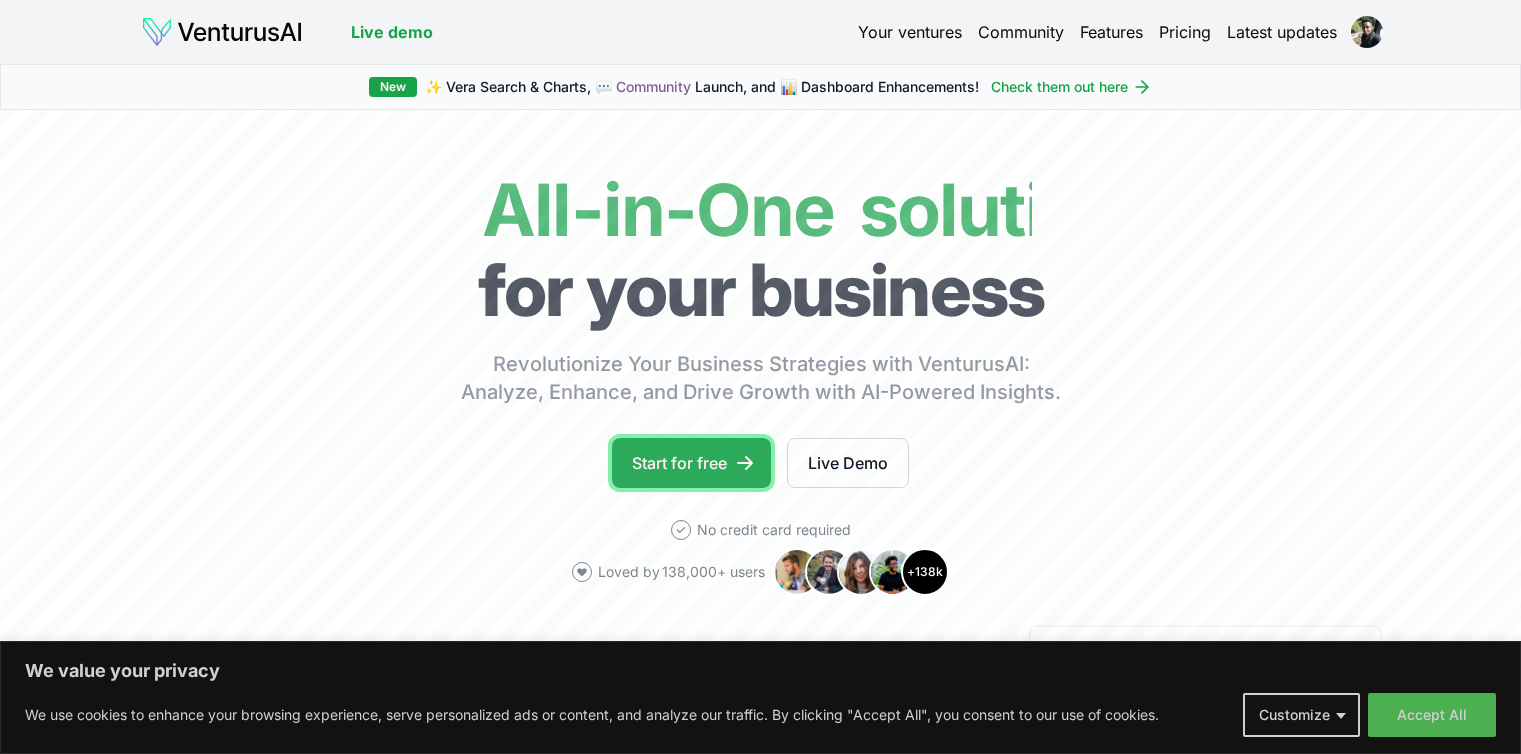 scroll, scrollTop: 0, scrollLeft: 0, axis: both 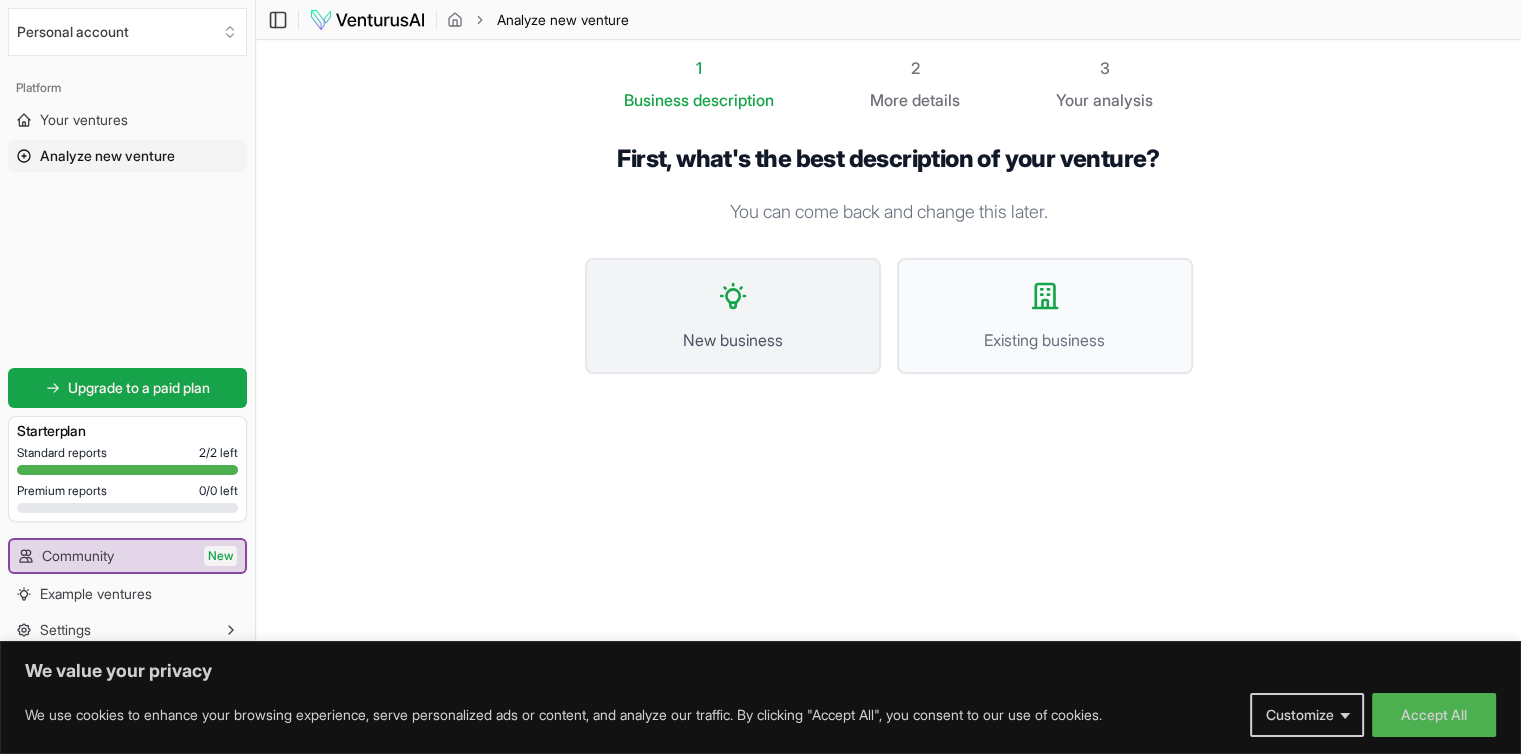 click on "New business" at bounding box center [733, 340] 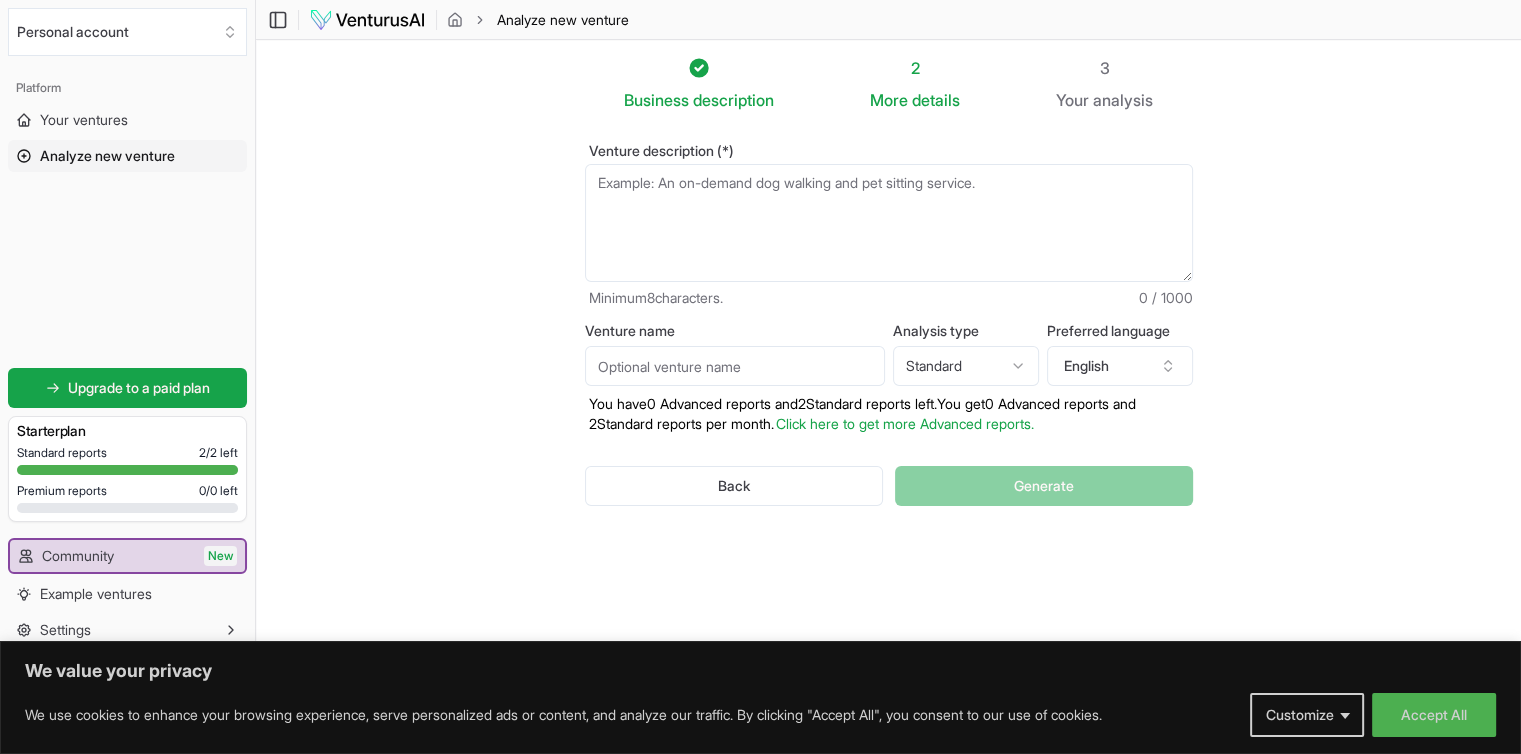 click on "Venture description (*)" at bounding box center [889, 223] 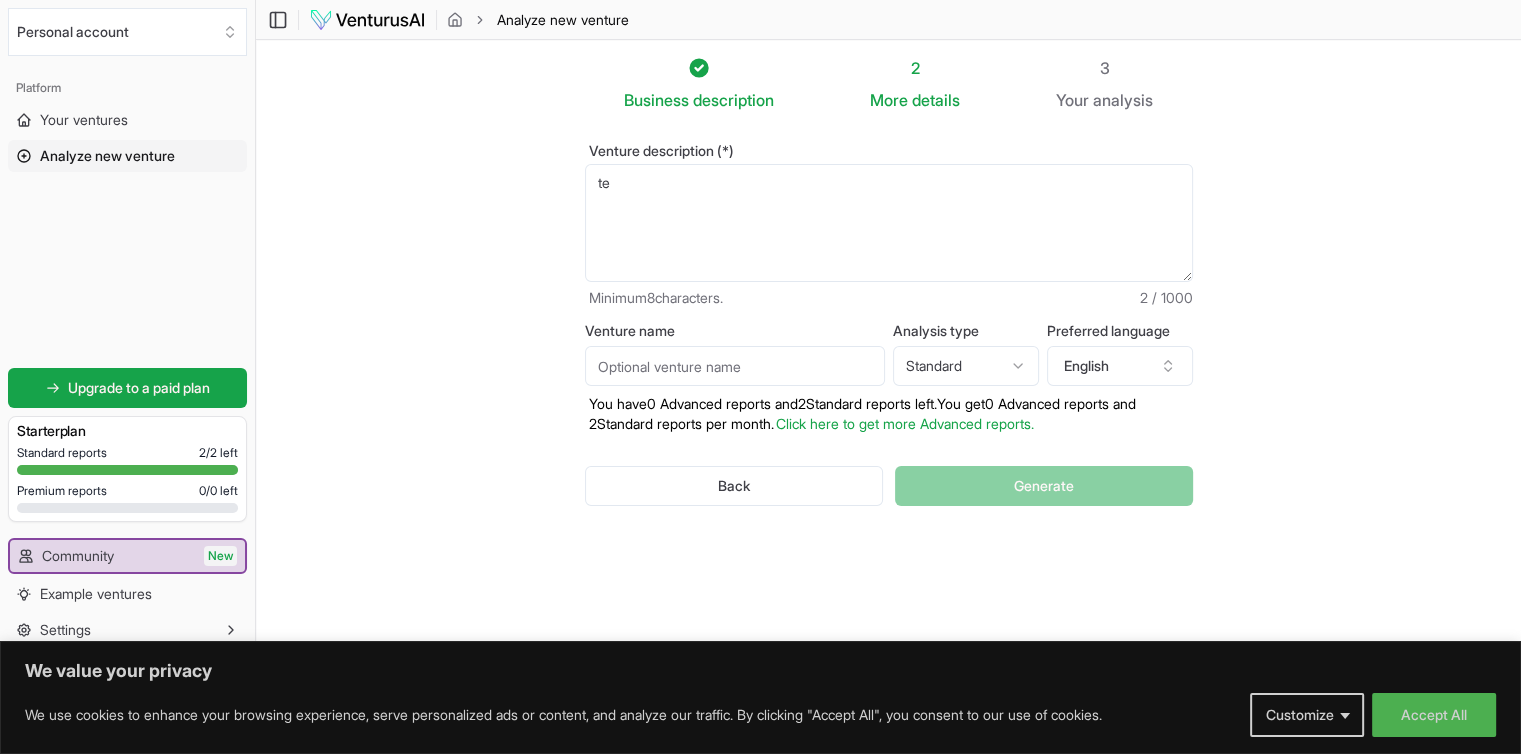 type on "t" 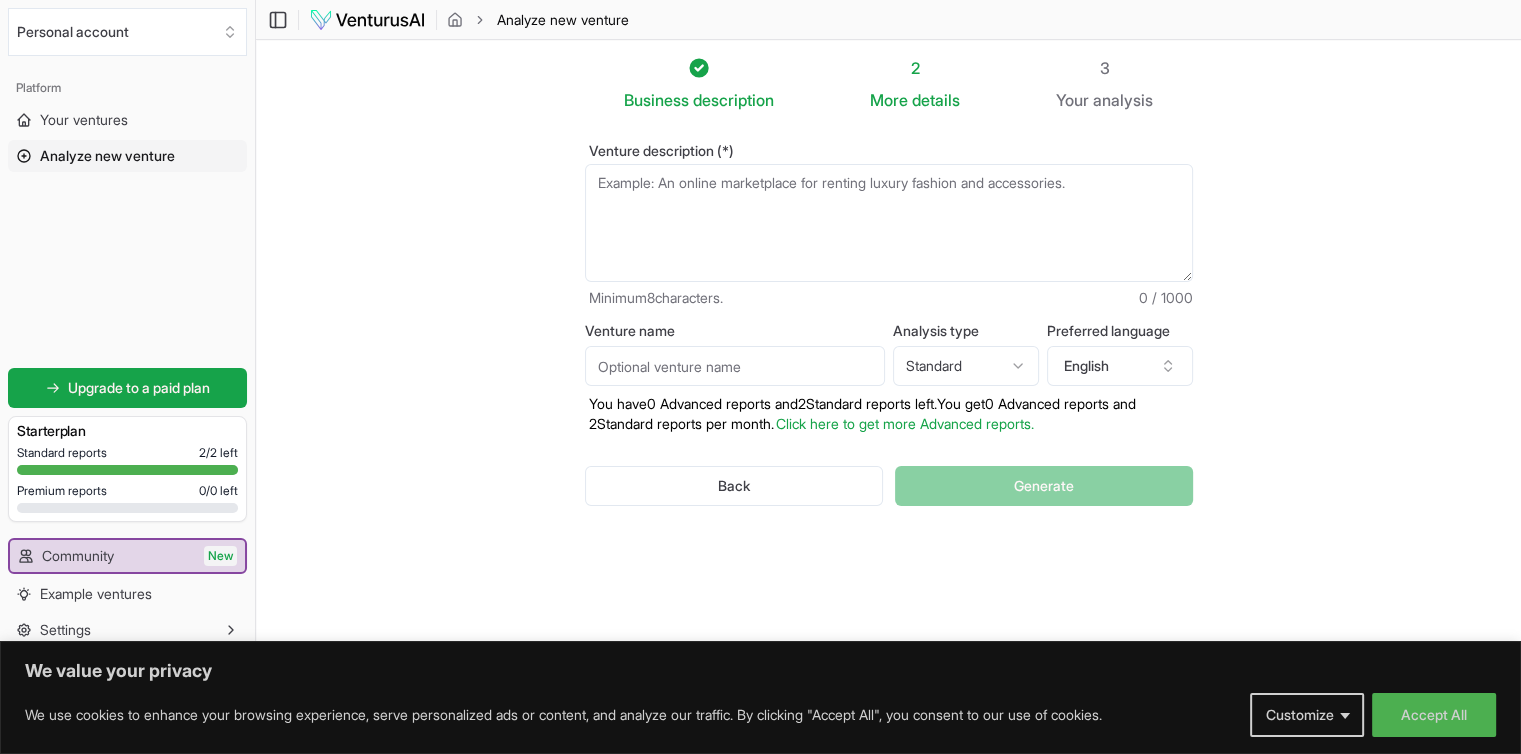 type on "r" 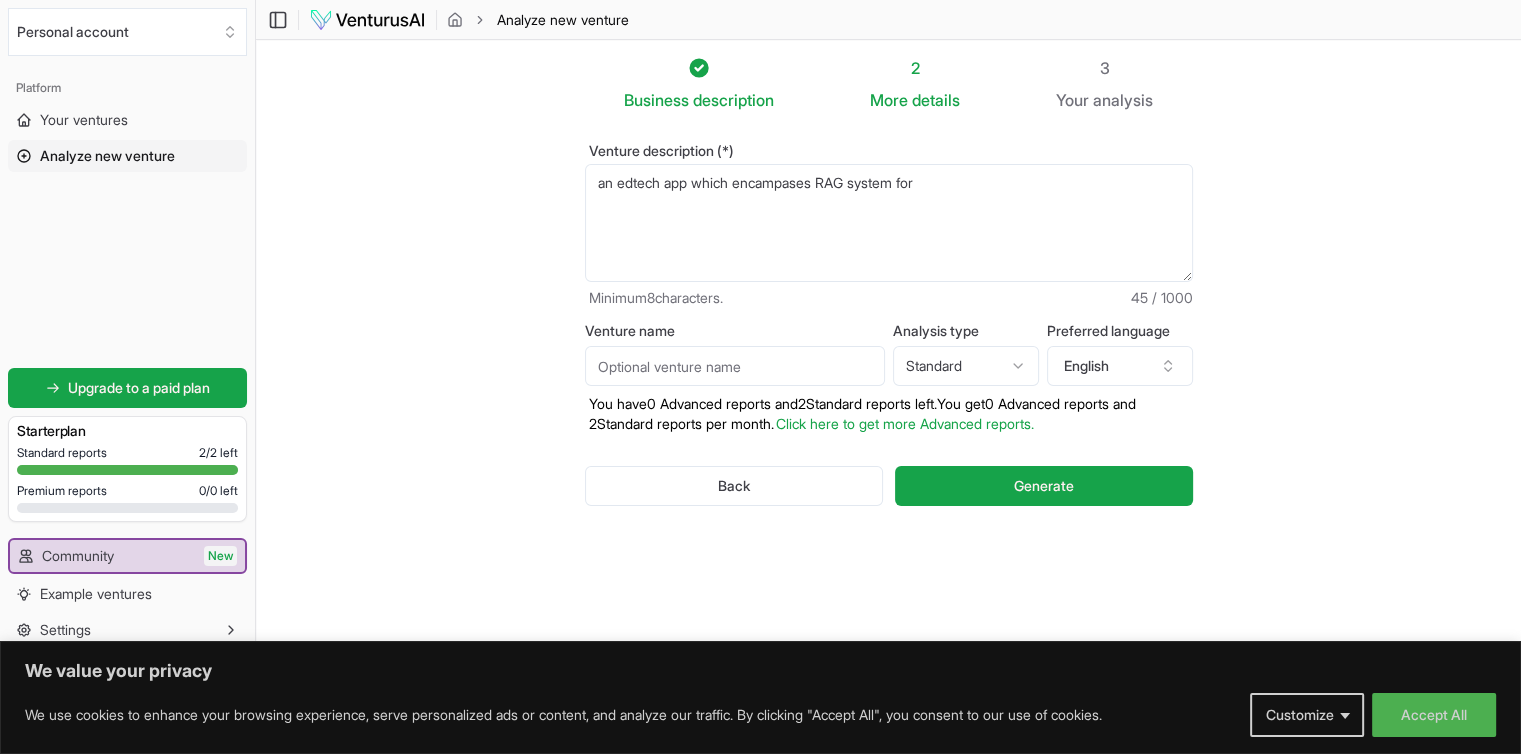 click on "an edtech app which encampases RAG system for" at bounding box center [889, 223] 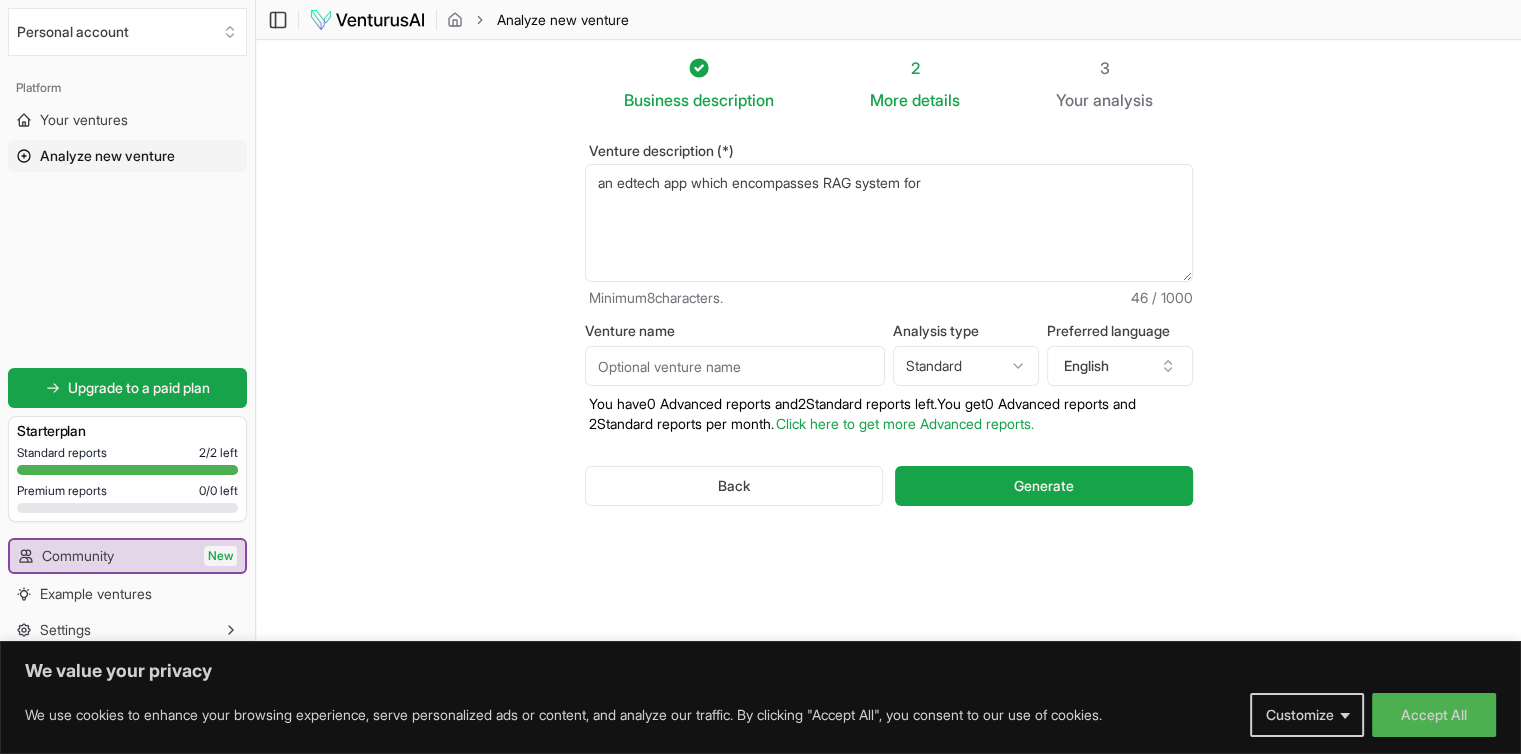 click on "an edtech app which encompasses RAG system for" at bounding box center [889, 223] 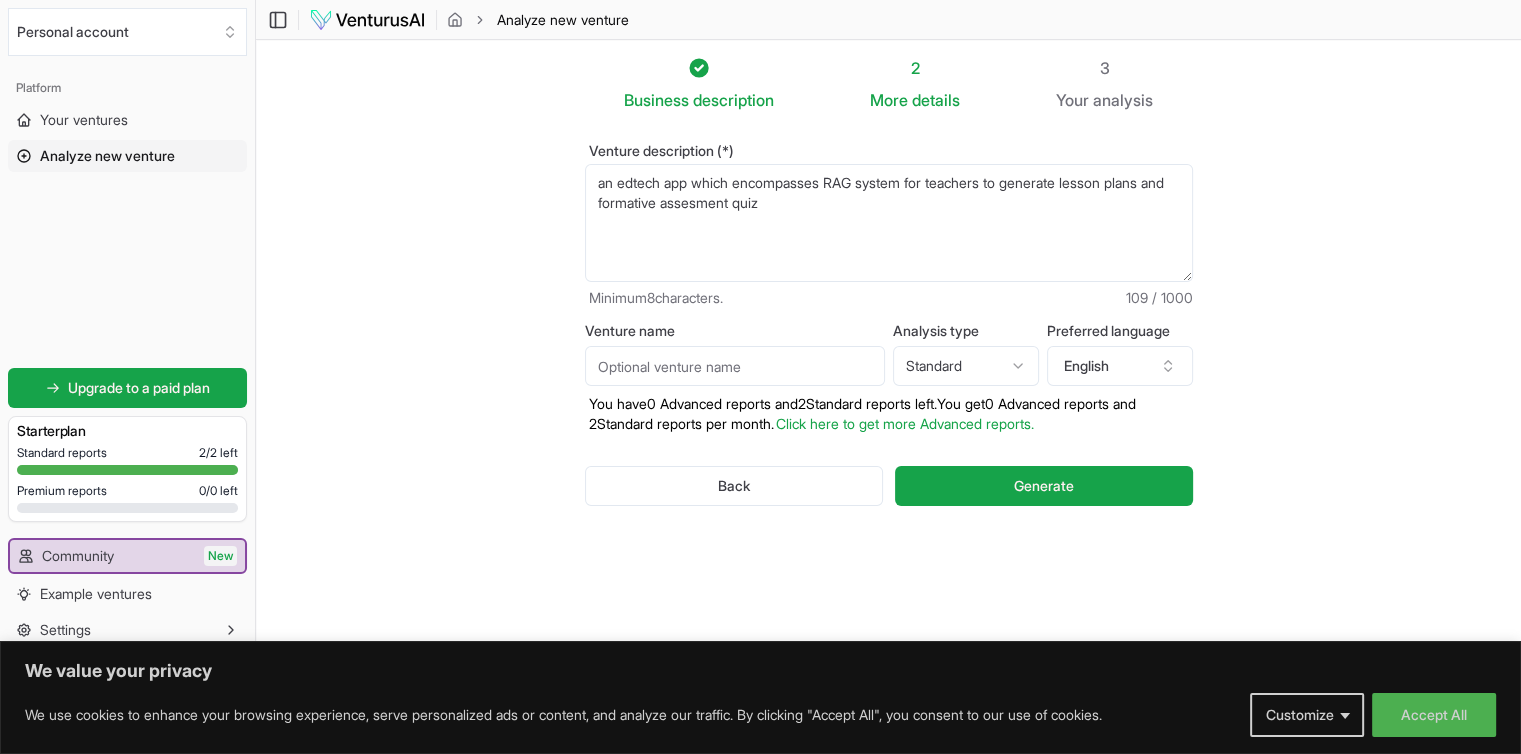 click on "an edtech app which encompasses RAG system for teachers to generate lesson plans and formative assesment quiz" at bounding box center (889, 223) 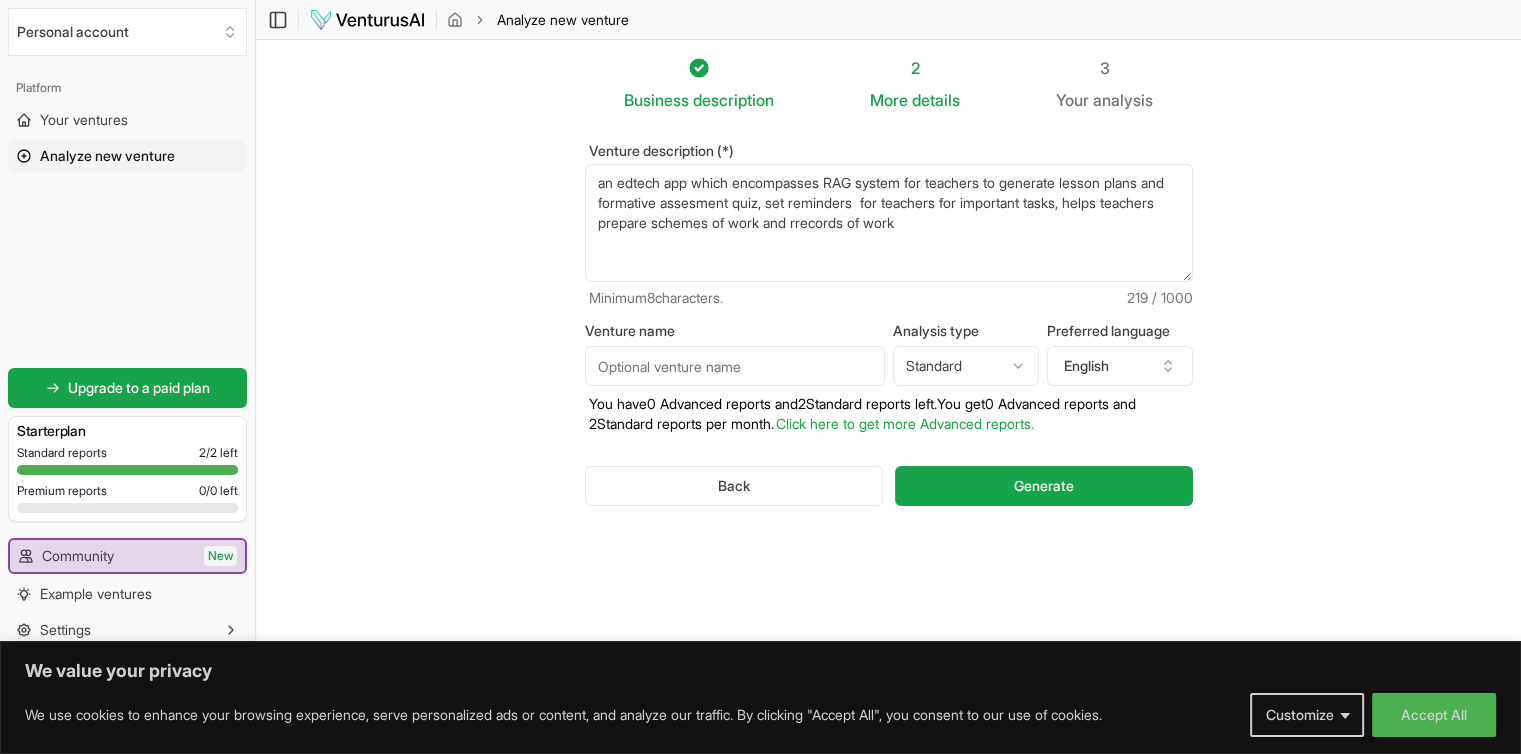 click on "an edtech app which encompasses RAG system for teachers to generate lesson plans and formative assesment quiz, set reminders  for teachers for important tasks, helps teachers prepare schemes of work and rrecords of work" at bounding box center (889, 223) 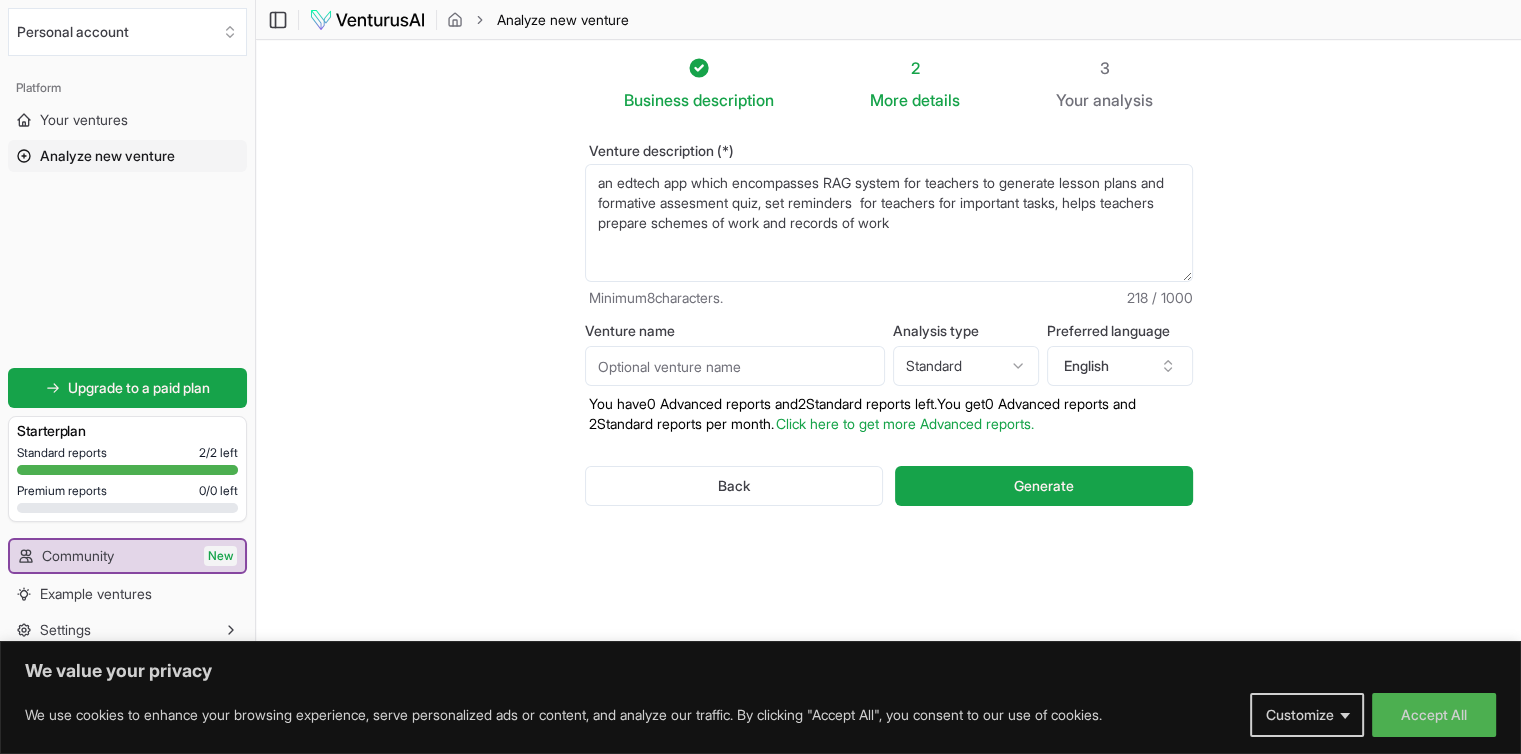 type on "an edtech app which encompasses RAG system for teachers to generate lesson plans and formative assesment quiz, set reminders  for teachers for important tasks, helps teachers prepare schemes of work and records of work" 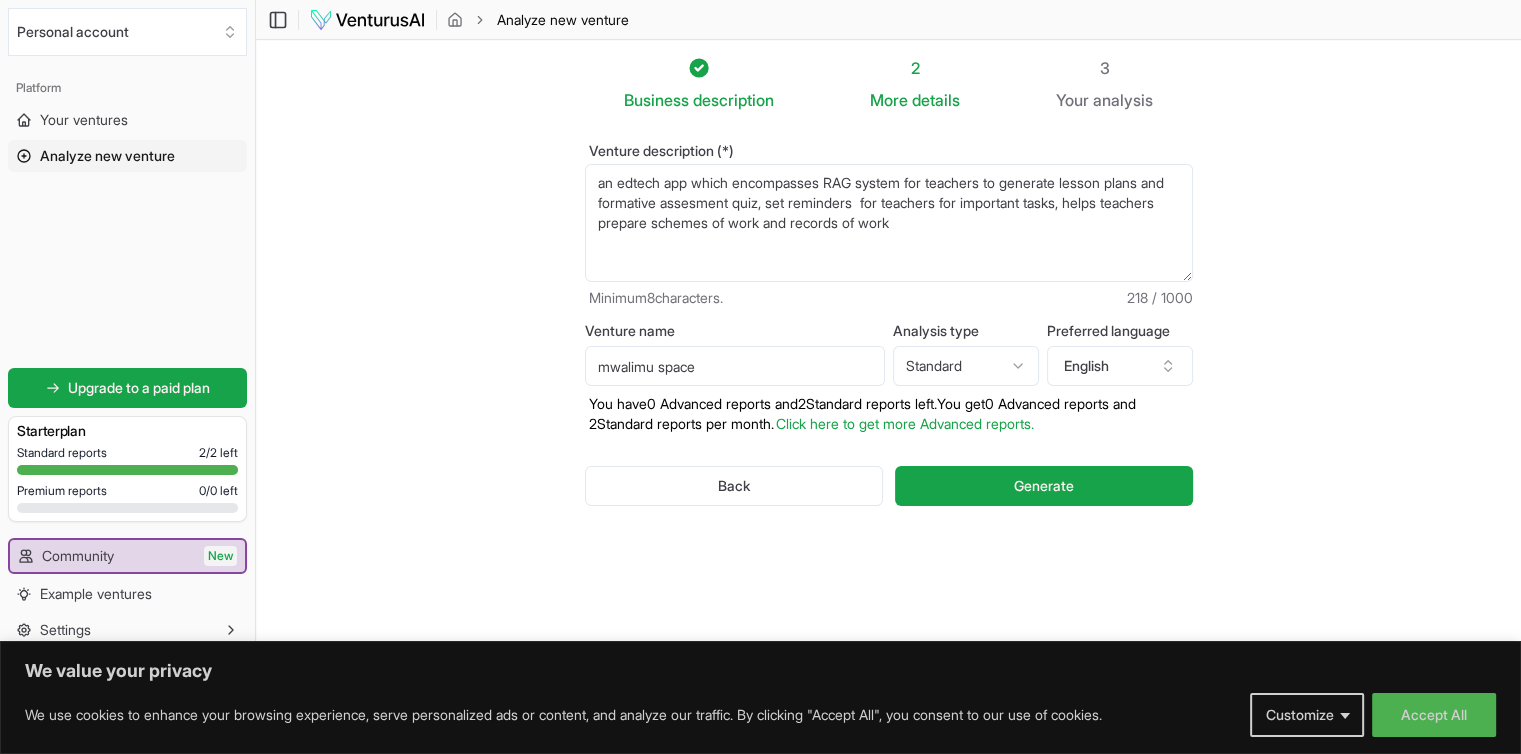 type on "mwalimu space" 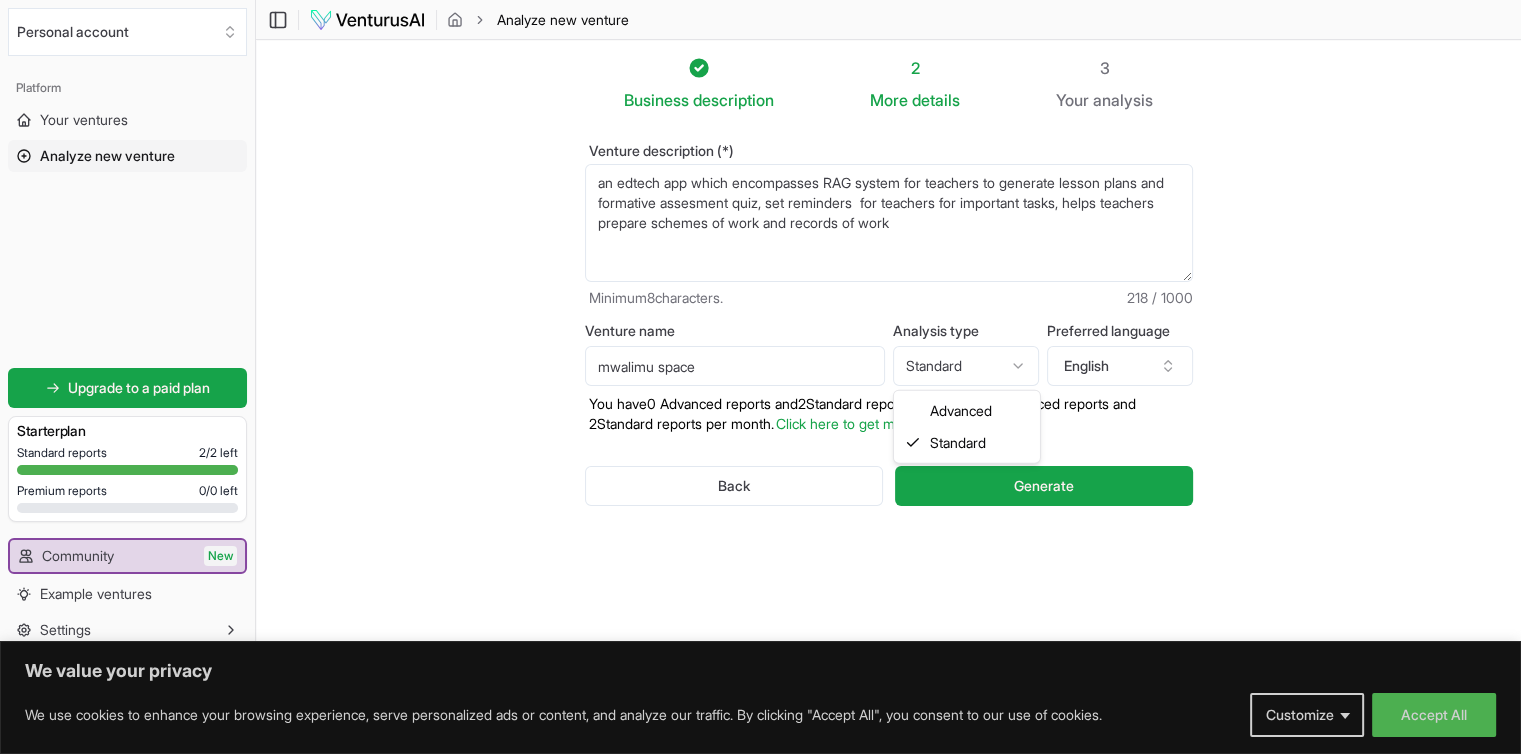 click on "We value your privacy We use cookies to enhance your browsing experience, serve personalized ads or content, and analyze our traffic. By clicking "Accept All", you consent to our use of cookies. Customize    Accept All Customize Consent Preferences   We use cookies to help you navigate efficiently and perform certain functions. You will find detailed information about all cookies under each consent category below. The cookies that are categorized as "Necessary" are stored on your browser as they are essential for enabling the basic functionalities of the site. ...  Show more Necessary Always Active Necessary cookies are required to enable the basic features of this site, such as providing secure log-in or adjusting your consent preferences. These cookies do not store any personally identifiable data. Cookie cookieyes-consent Duration 1 year Description Cookie __cf_bm Duration 1 hour Description This cookie, set by Cloudflare, is used to support Cloudflare Bot Management.  Cookie _cfuvid Duration session lidc" at bounding box center (760, 377) 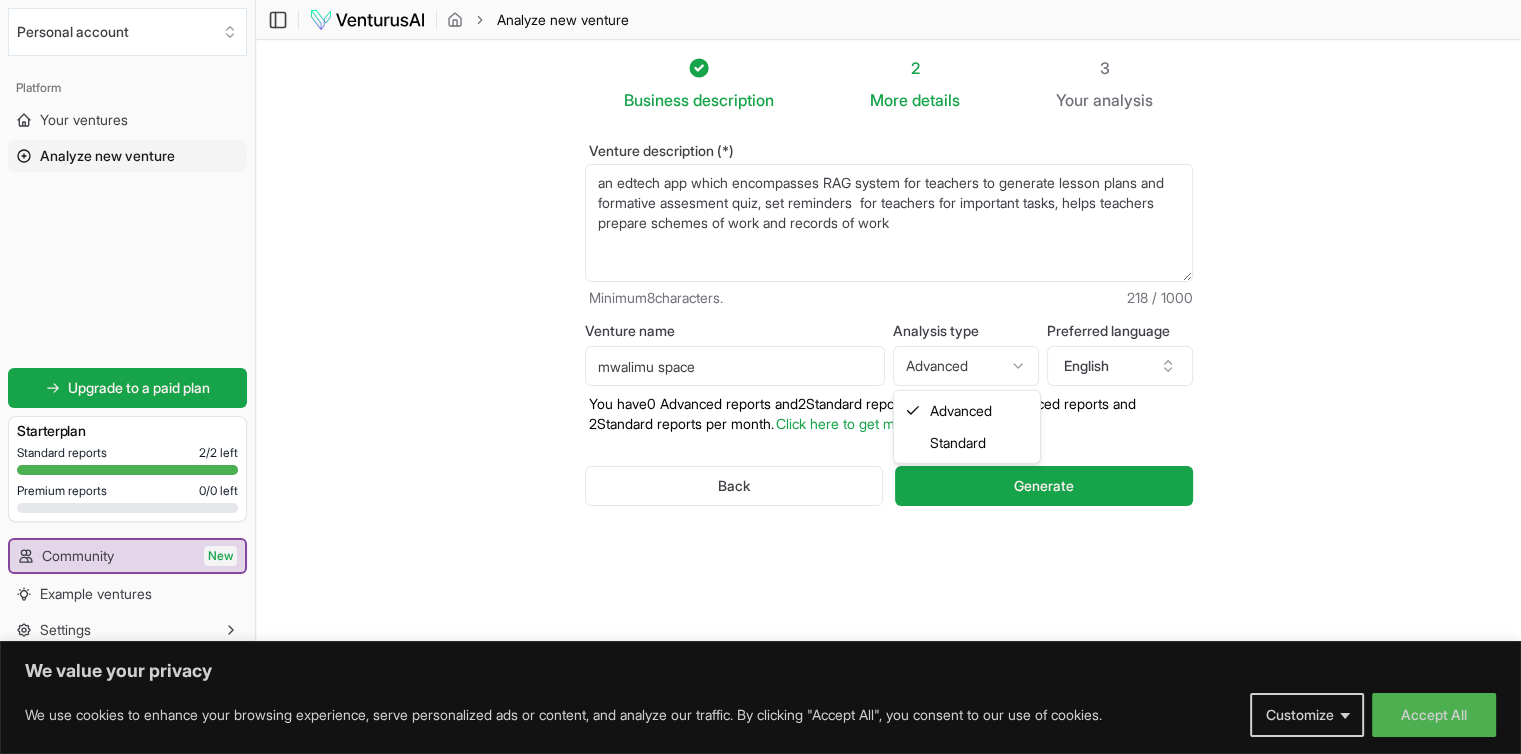 click on "We value your privacy We use cookies to enhance your browsing experience, serve personalized ads or content, and analyze our traffic. By clicking "Accept All", you consent to our use of cookies. Customize    Accept All Customize Consent Preferences   We use cookies to help you navigate efficiently and perform certain functions. You will find detailed information about all cookies under each consent category below. The cookies that are categorized as "Necessary" are stored on your browser as they are essential for enabling the basic functionalities of the site. ...  Show more Necessary Always Active Necessary cookies are required to enable the basic features of this site, such as providing secure log-in or adjusting your consent preferences. These cookies do not store any personally identifiable data. Cookie cookieyes-consent Duration 1 year Description Cookie __cf_bm Duration 1 hour Description This cookie, set by Cloudflare, is used to support Cloudflare Bot Management.  Cookie _cfuvid Duration session lidc" at bounding box center (760, 377) 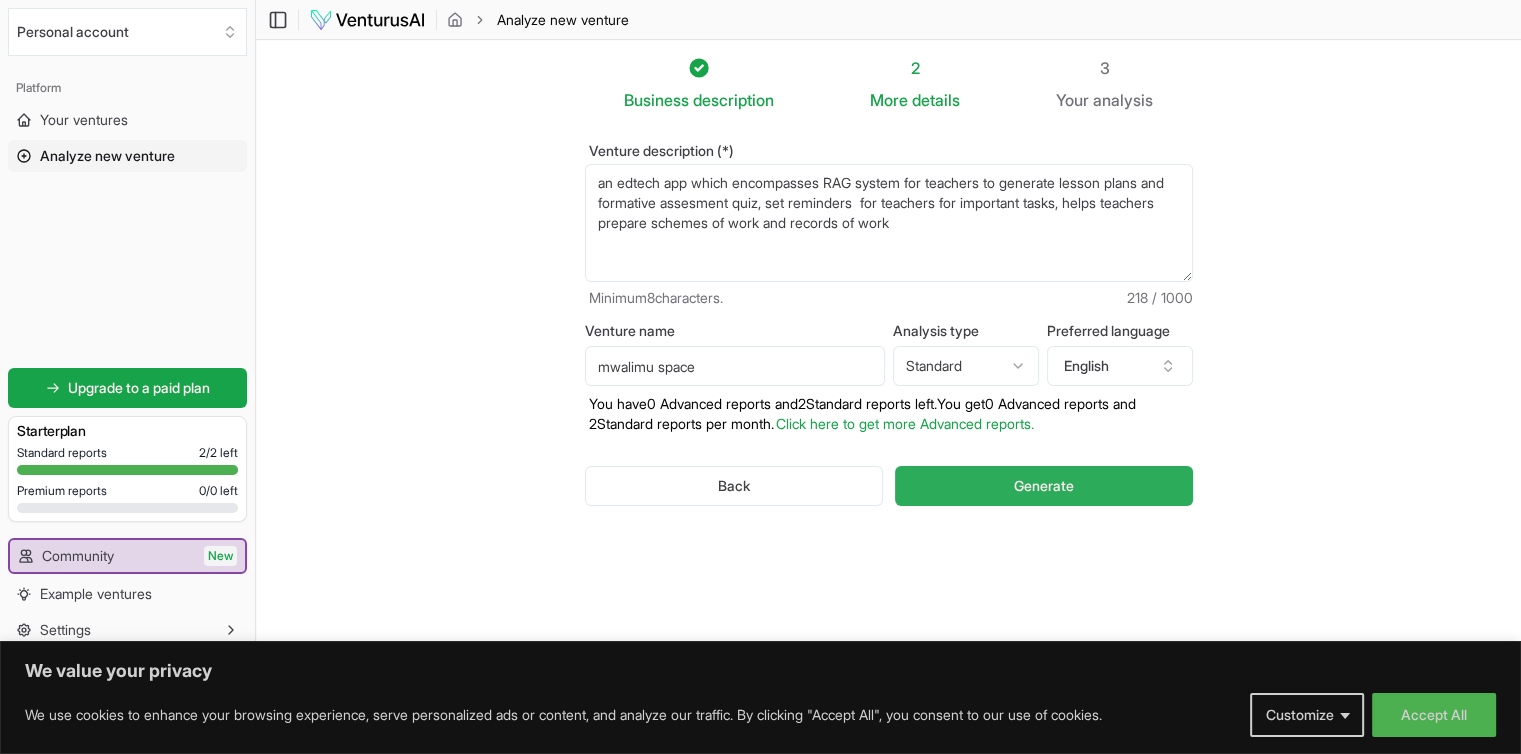 click on "Generate" at bounding box center [1044, 486] 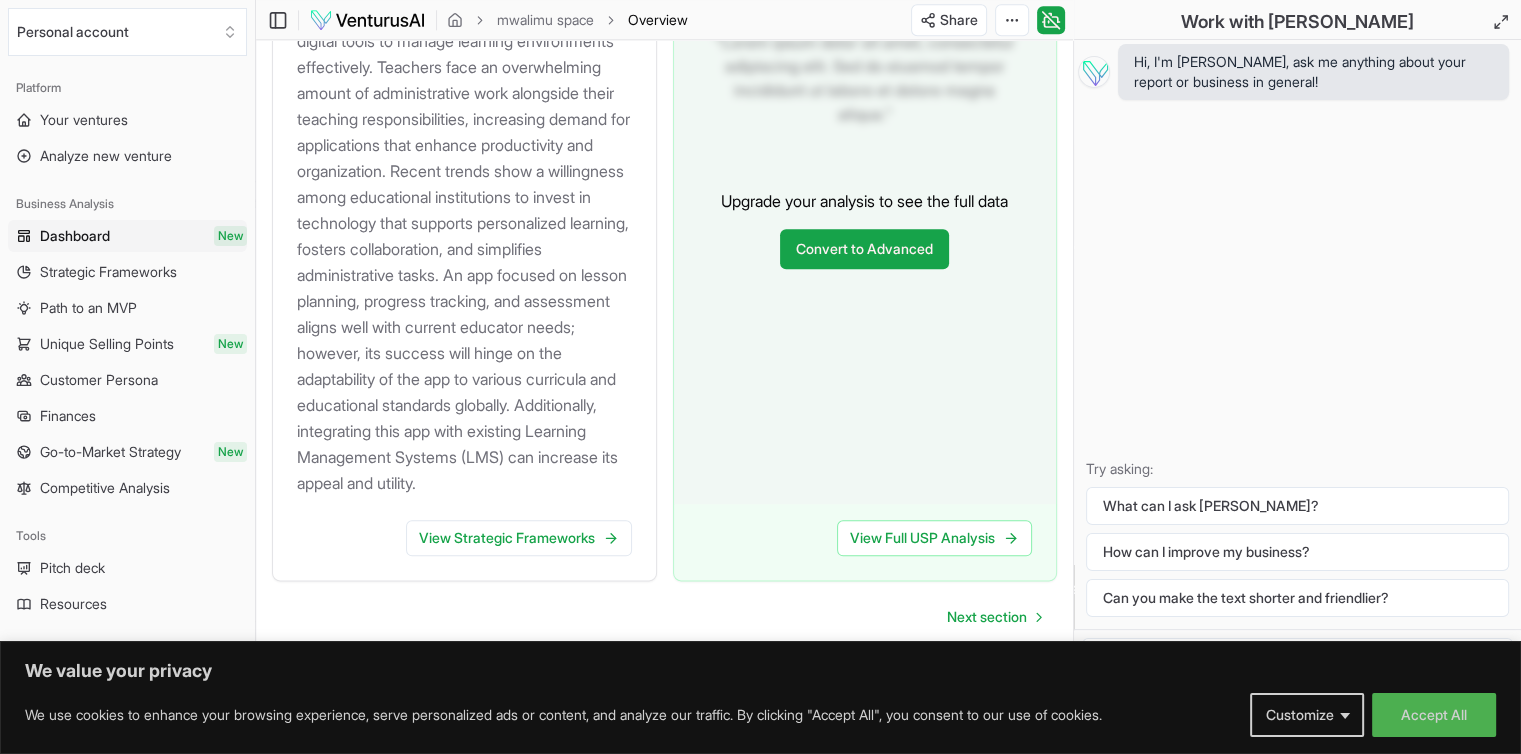 scroll, scrollTop: 2296, scrollLeft: 0, axis: vertical 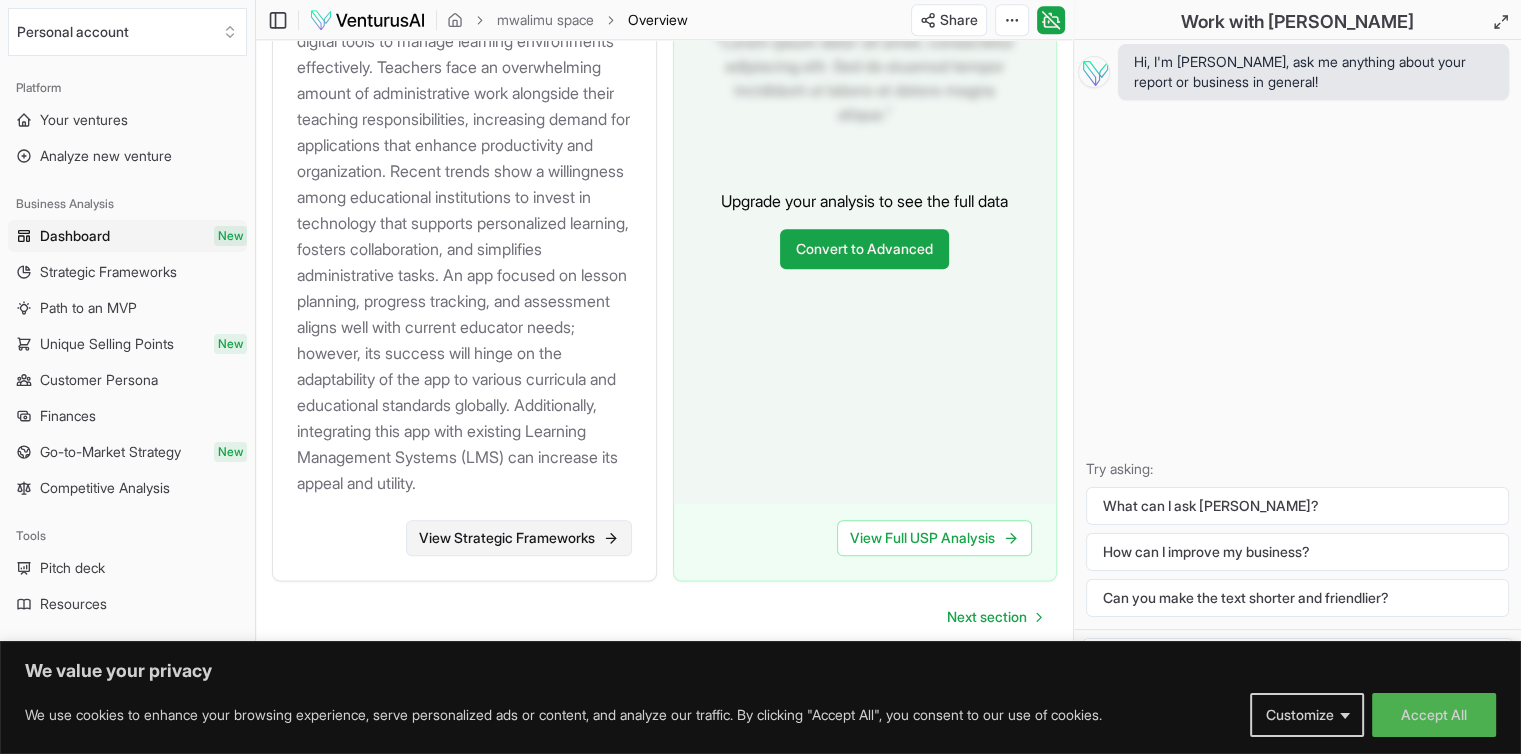 click 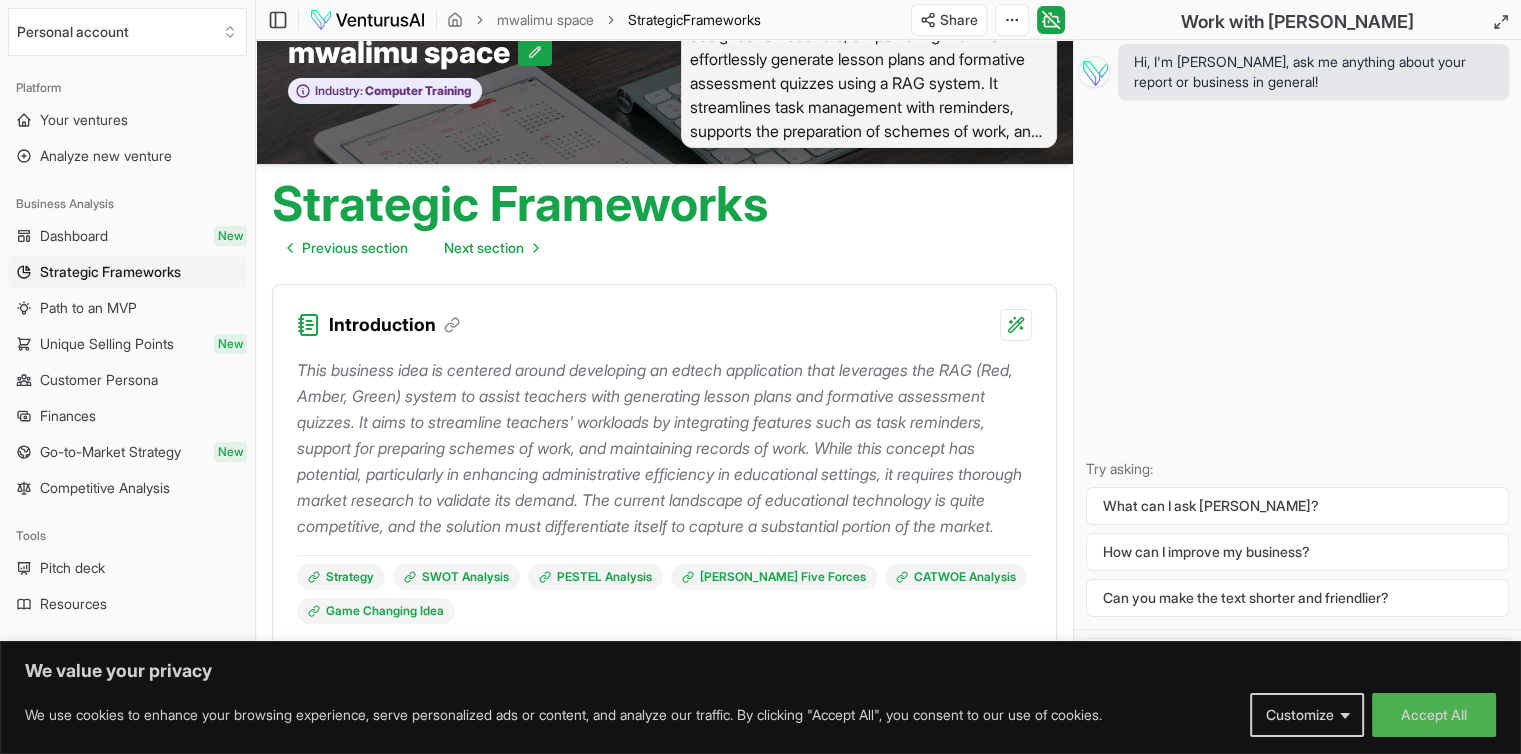 scroll, scrollTop: 64, scrollLeft: 0, axis: vertical 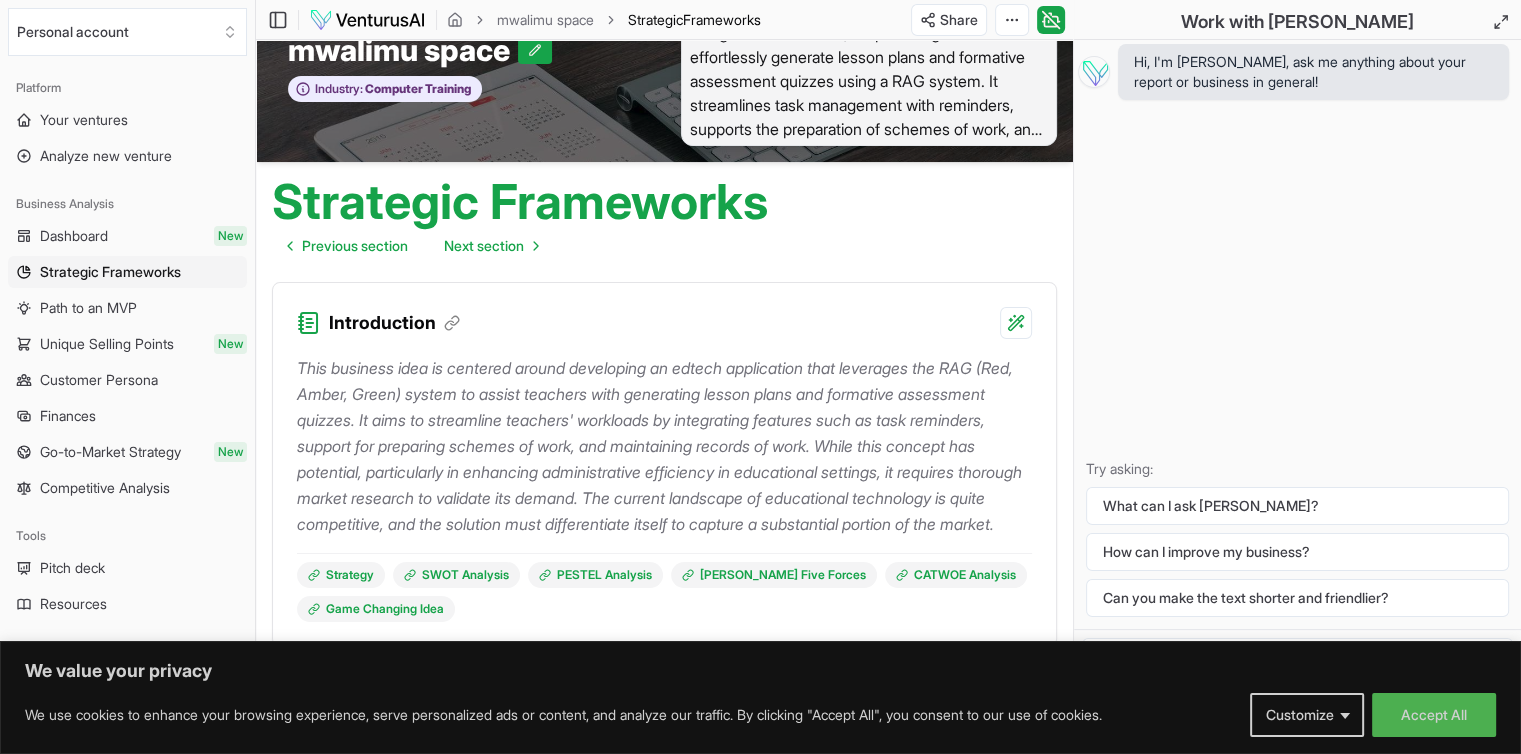 click on "We value your privacy We use cookies to enhance your browsing experience, serve personalized ads or content, and analyze our traffic. By clicking "Accept All", you consent to our use of cookies. Customize    Accept All Customize Consent Preferences   We use cookies to help you navigate efficiently and perform certain functions. You will find detailed information about all cookies under each consent category below. The cookies that are categorized as "Necessary" are stored on your browser as they are essential for enabling the basic functionalities of the site. ...  Show more Necessary Always Active Necessary cookies are required to enable the basic features of this site, such as providing secure log-in or adjusting your consent preferences. These cookies do not store any personally identifiable data. Cookie cookieyes-consent Duration 1 year Description Cookie __cf_bm Duration 1 hour Description This cookie, set by Cloudflare, is used to support Cloudflare Bot Management.  Cookie _cfuvid Duration session lidc" at bounding box center [760, 313] 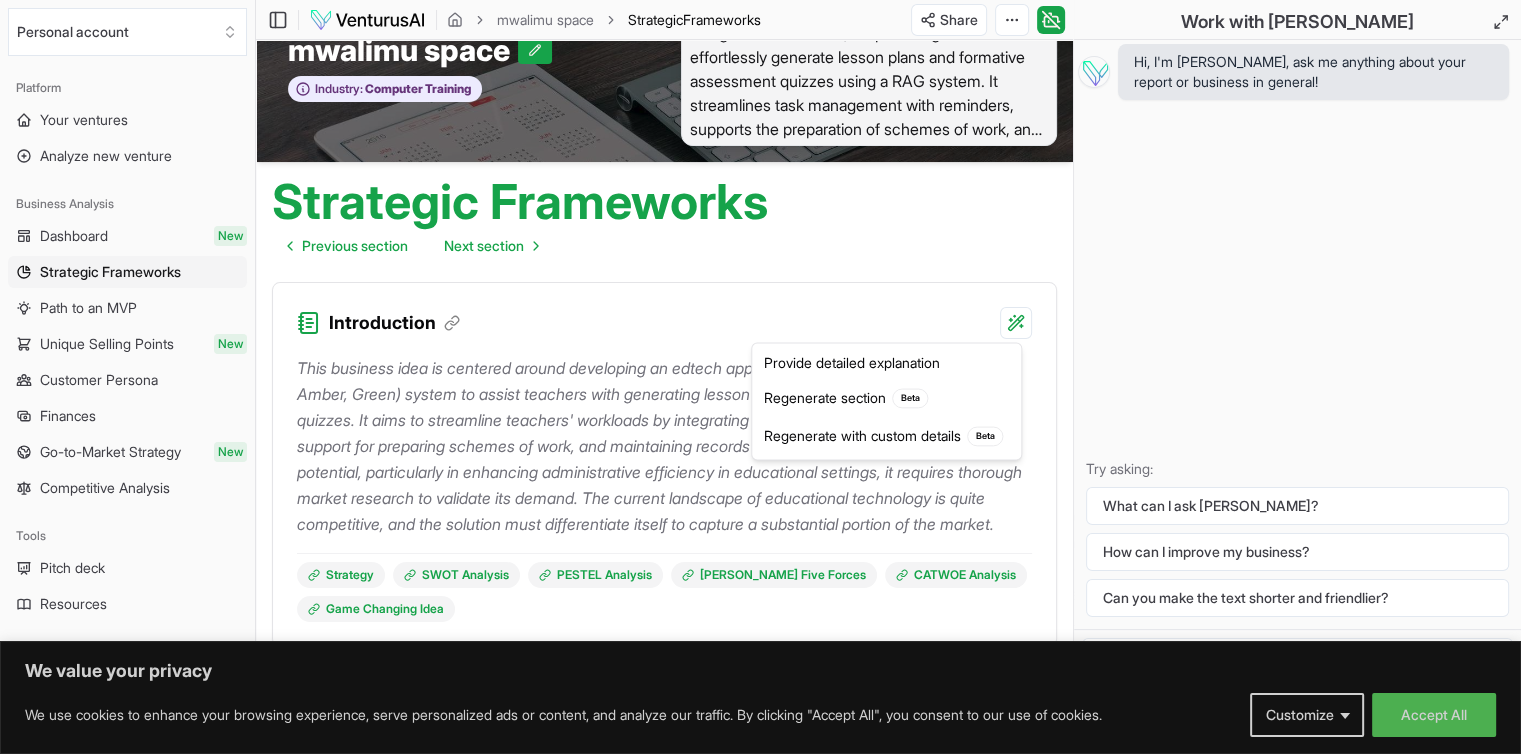 click on "We value your privacy We use cookies to enhance your browsing experience, serve personalized ads or content, and analyze our traffic. By clicking "Accept All", you consent to our use of cookies. Customize    Accept All Customize Consent Preferences   We use cookies to help you navigate efficiently and perform certain functions. You will find detailed information about all cookies under each consent category below. The cookies that are categorized as "Necessary" are stored on your browser as they are essential for enabling the basic functionalities of the site. ...  Show more Necessary Always Active Necessary cookies are required to enable the basic features of this site, such as providing secure log-in or adjusting your consent preferences. These cookies do not store any personally identifiable data. Cookie cookieyes-consent Duration 1 year Description Cookie __cf_bm Duration 1 hour Description This cookie, set by Cloudflare, is used to support Cloudflare Bot Management.  Cookie _cfuvid Duration session lidc" at bounding box center (760, 313) 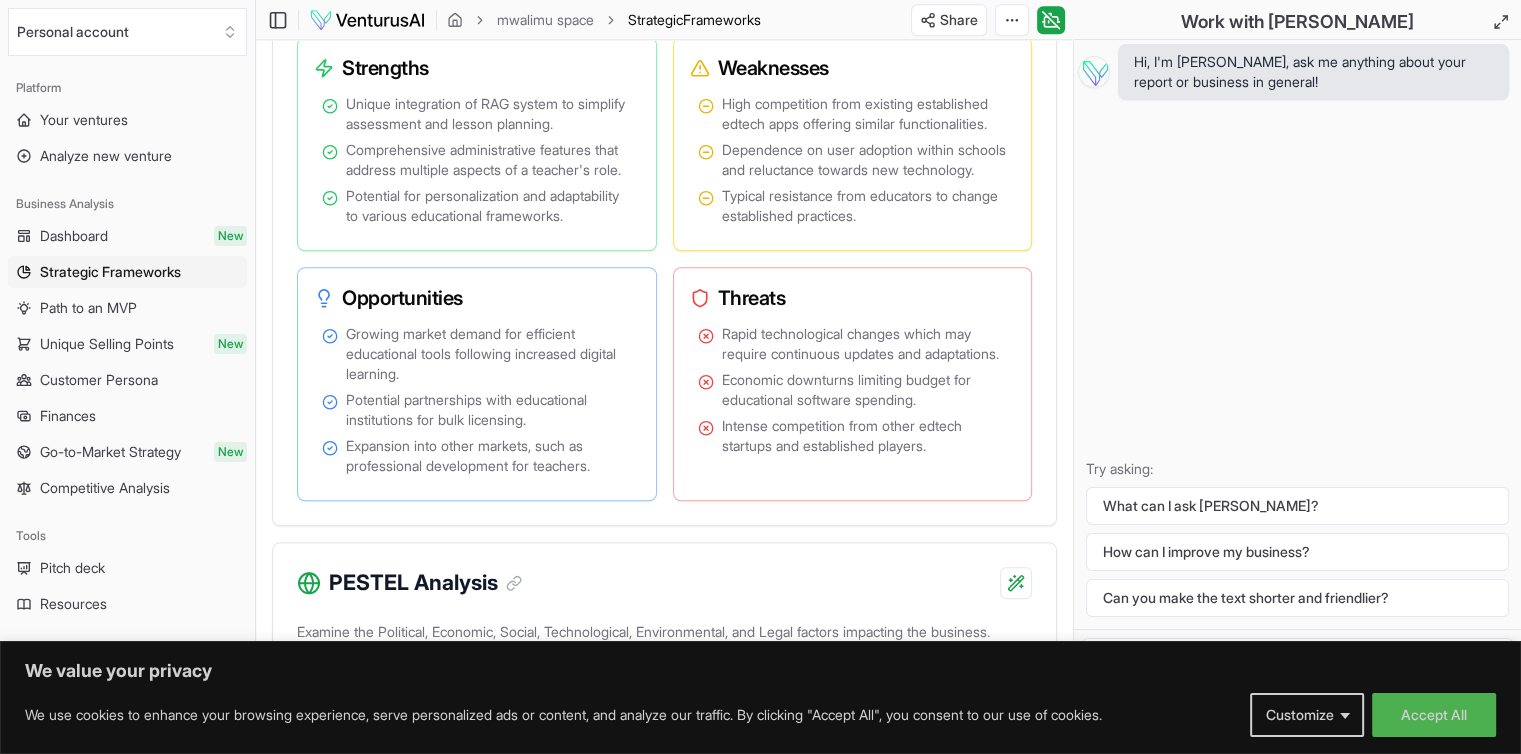 scroll, scrollTop: 1665, scrollLeft: 0, axis: vertical 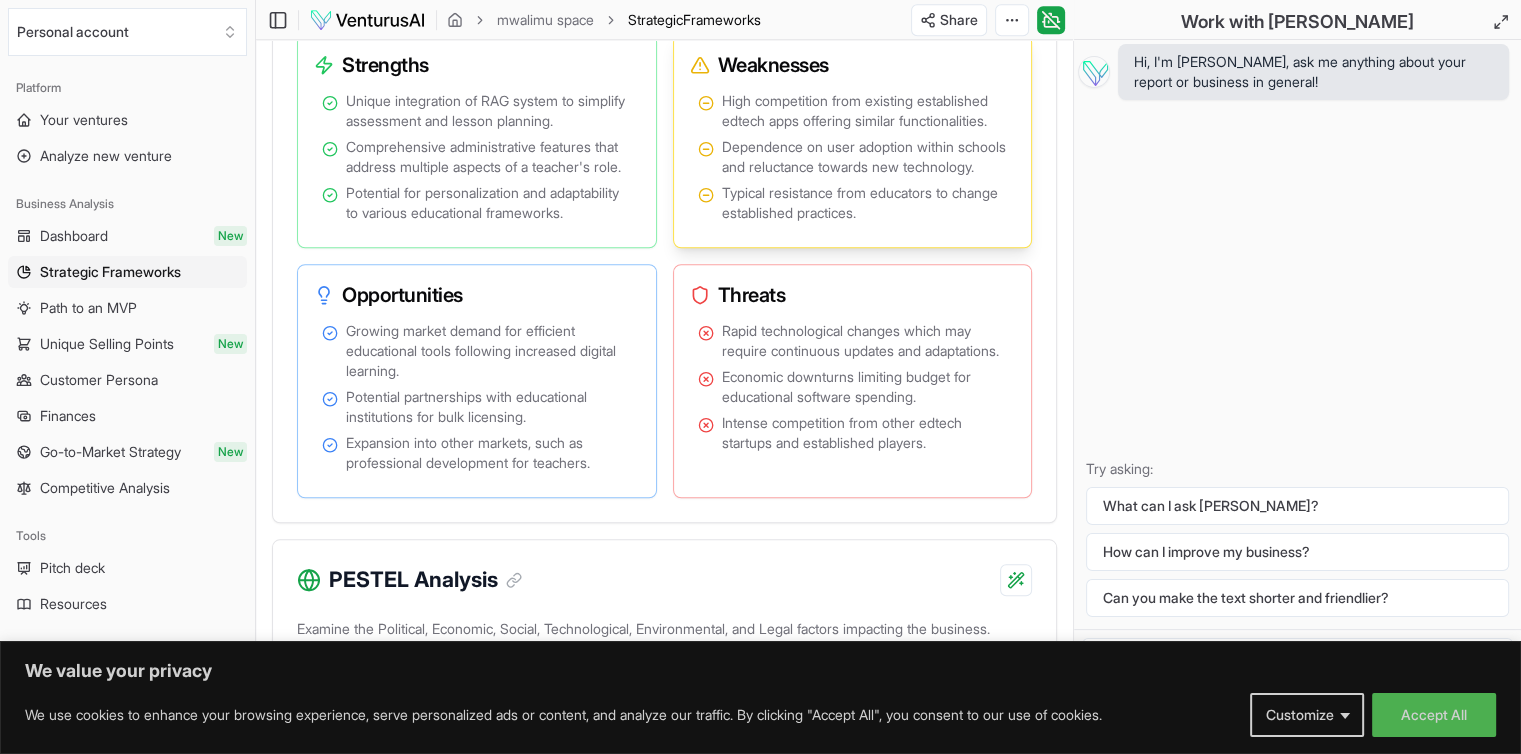 click on "Dependence on user adoption within schools and reluctance towards new technology." at bounding box center (865, 157) 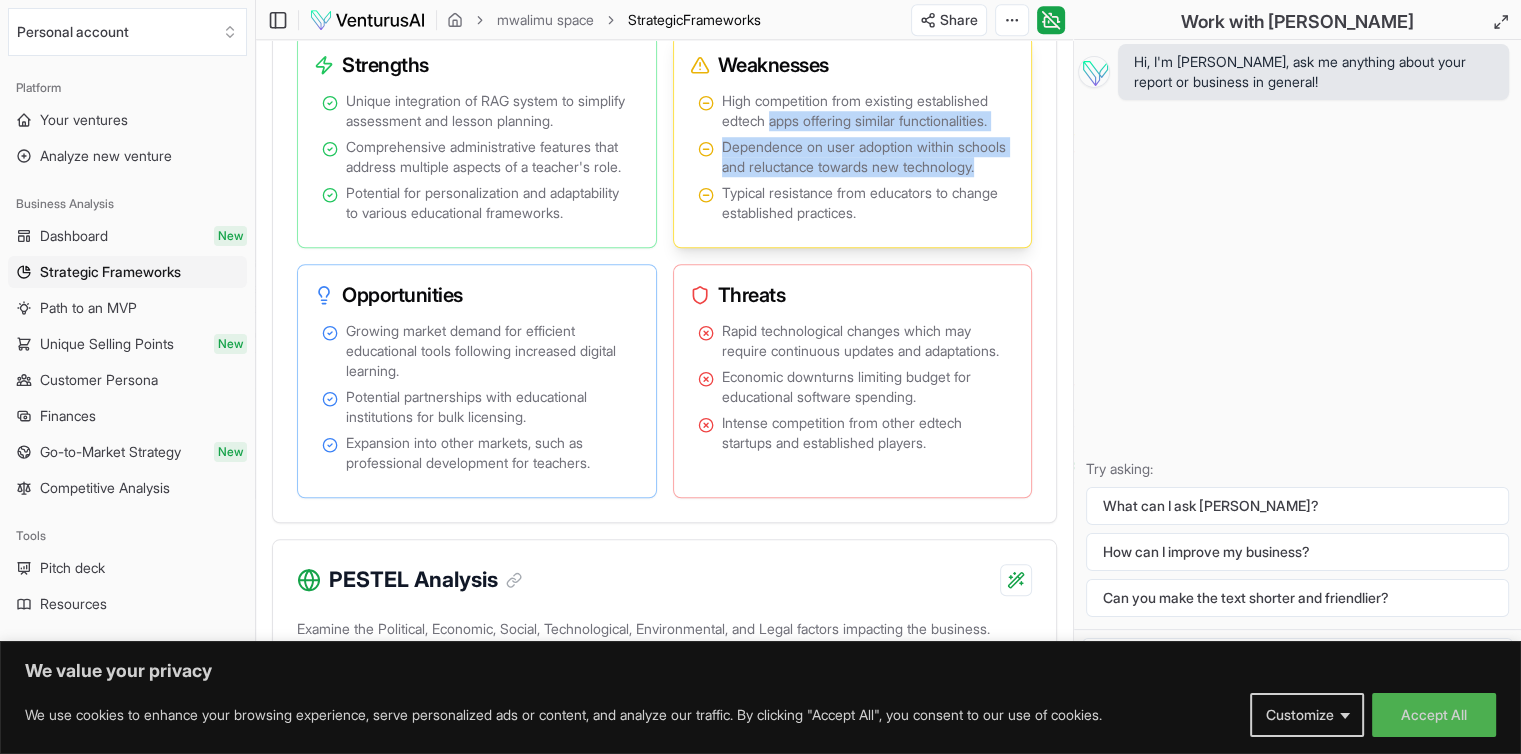 click on "Dependence on user adoption within schools and reluctance towards new technology." at bounding box center [865, 157] 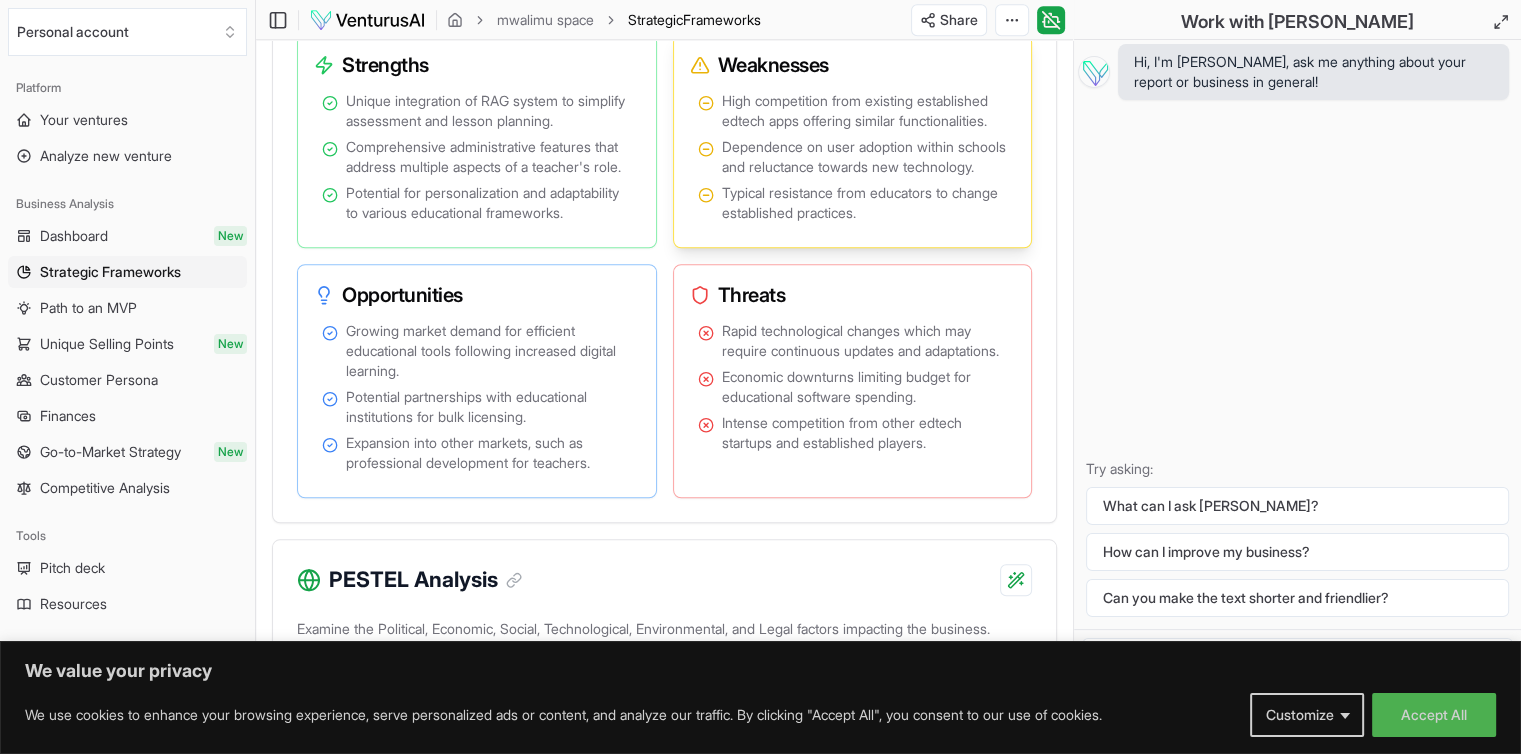 click on "Dependence on user adoption within schools and reluctance towards new technology." at bounding box center (865, 157) 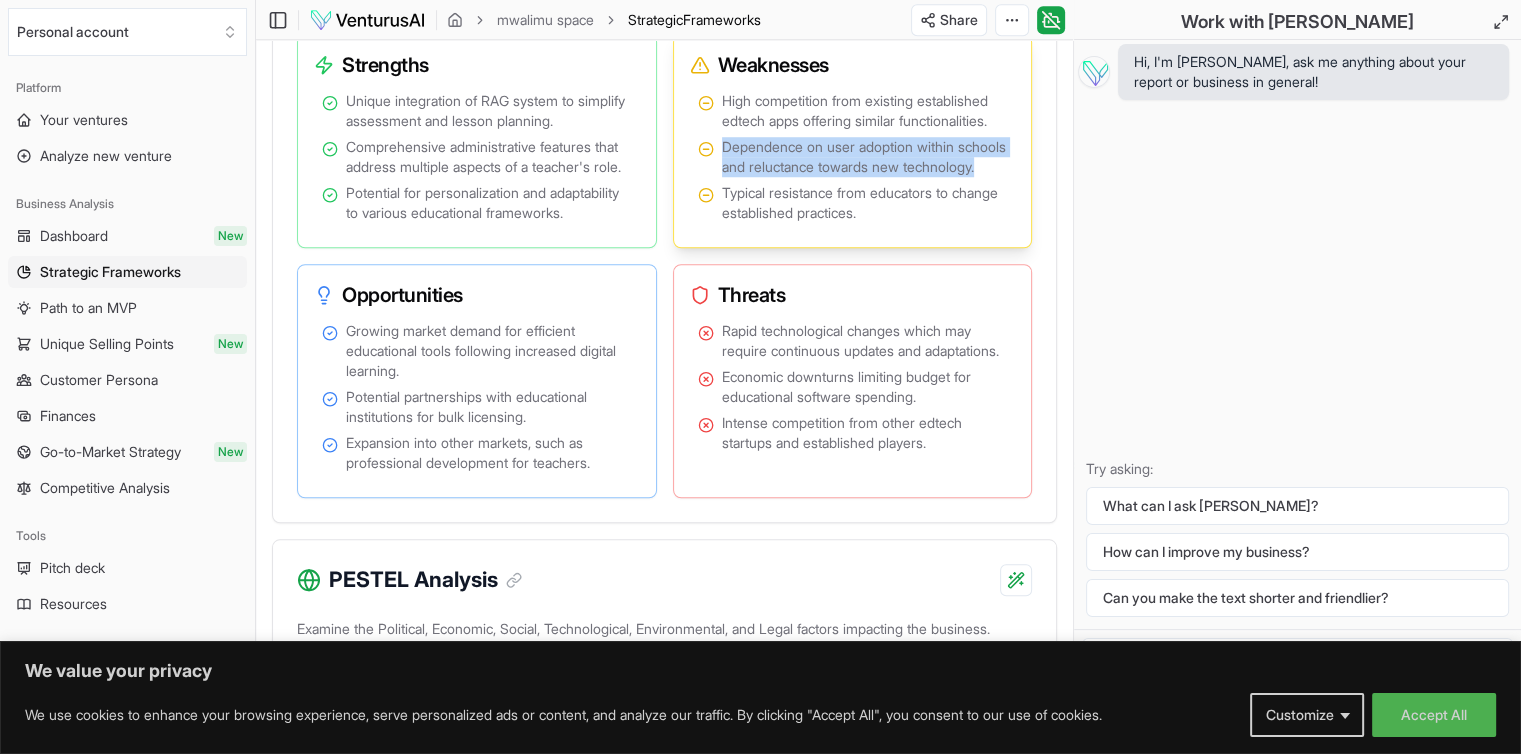 copy on "Dependence on user adoption within schools and reluctance towards new technology." 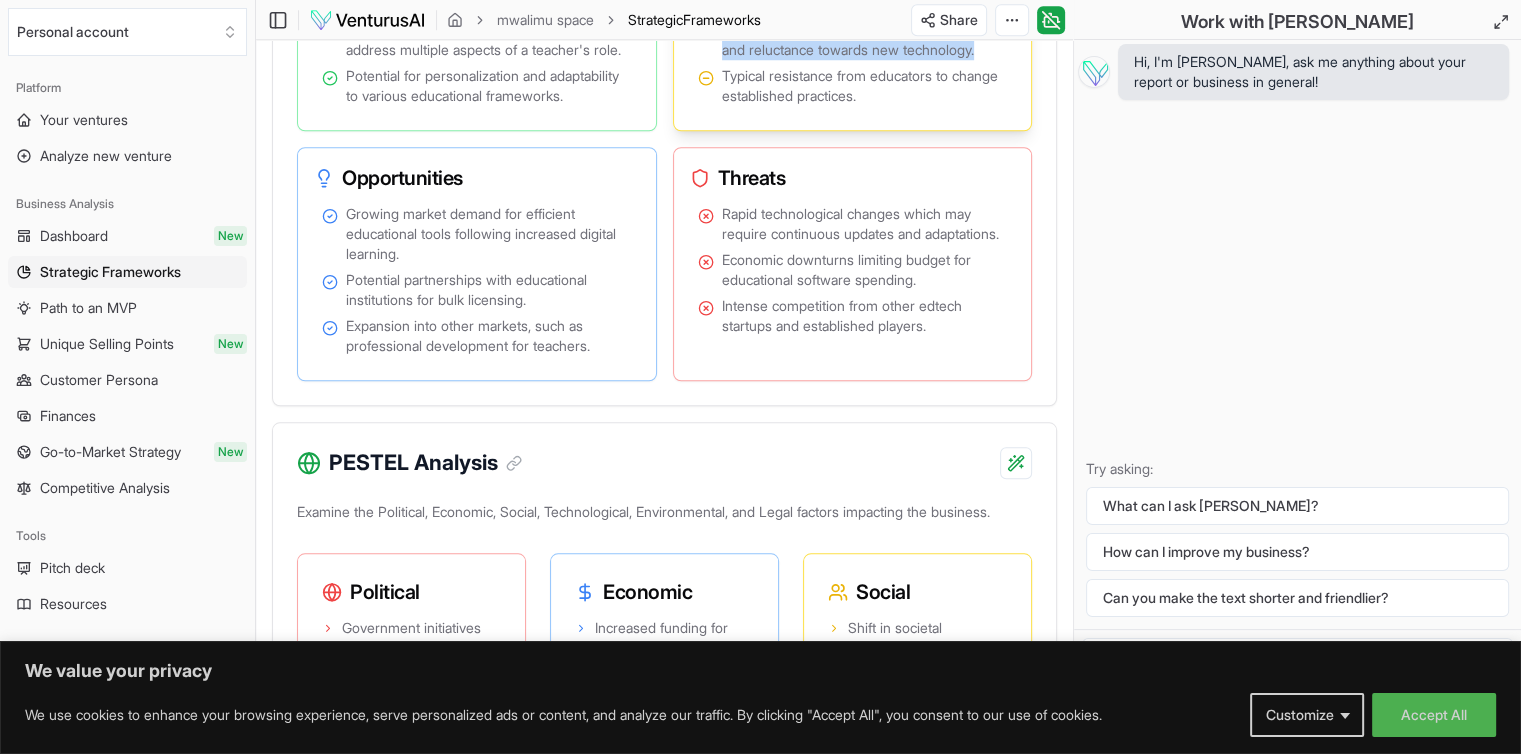 scroll, scrollTop: 1783, scrollLeft: 0, axis: vertical 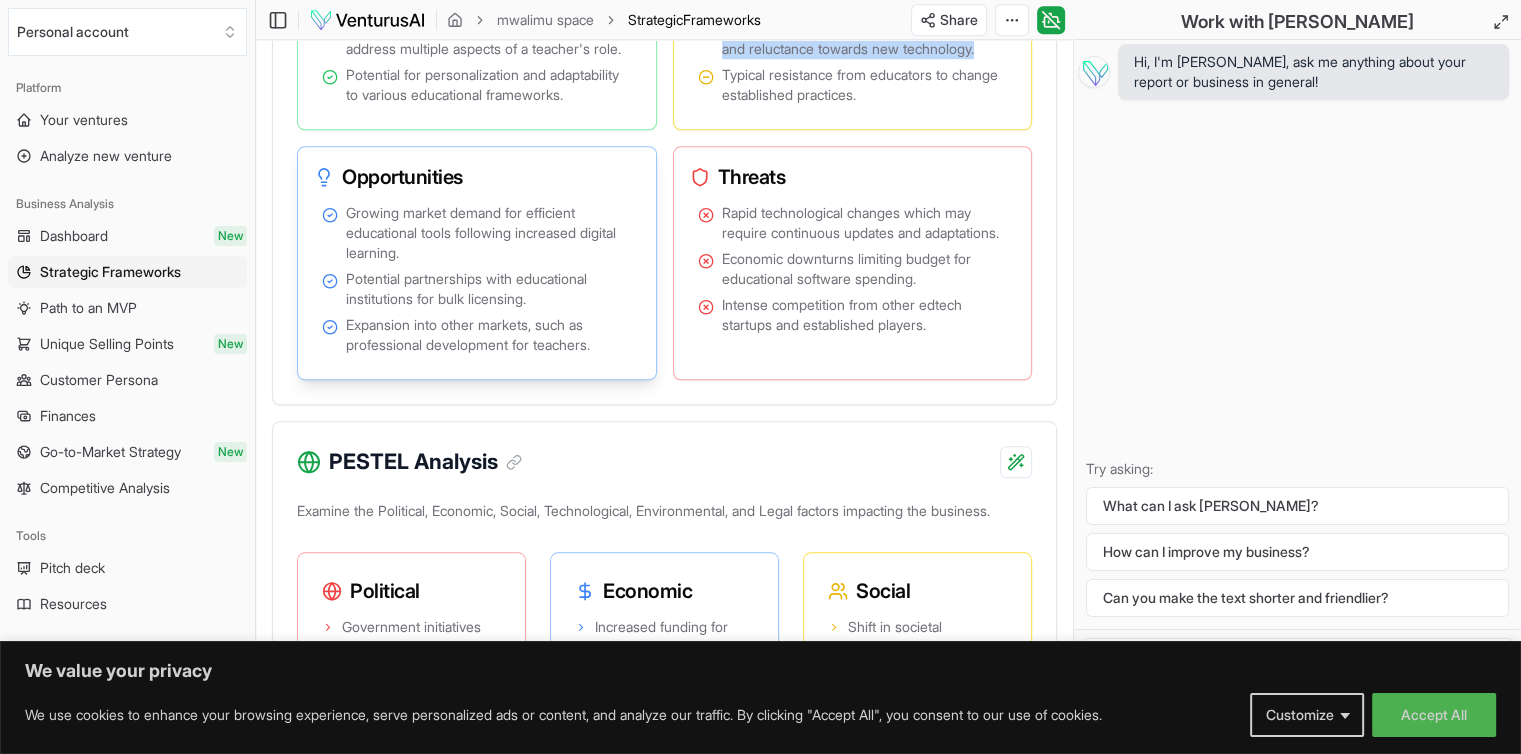 click on "Growing market demand for efficient educational tools following increased digital learning." at bounding box center [489, 233] 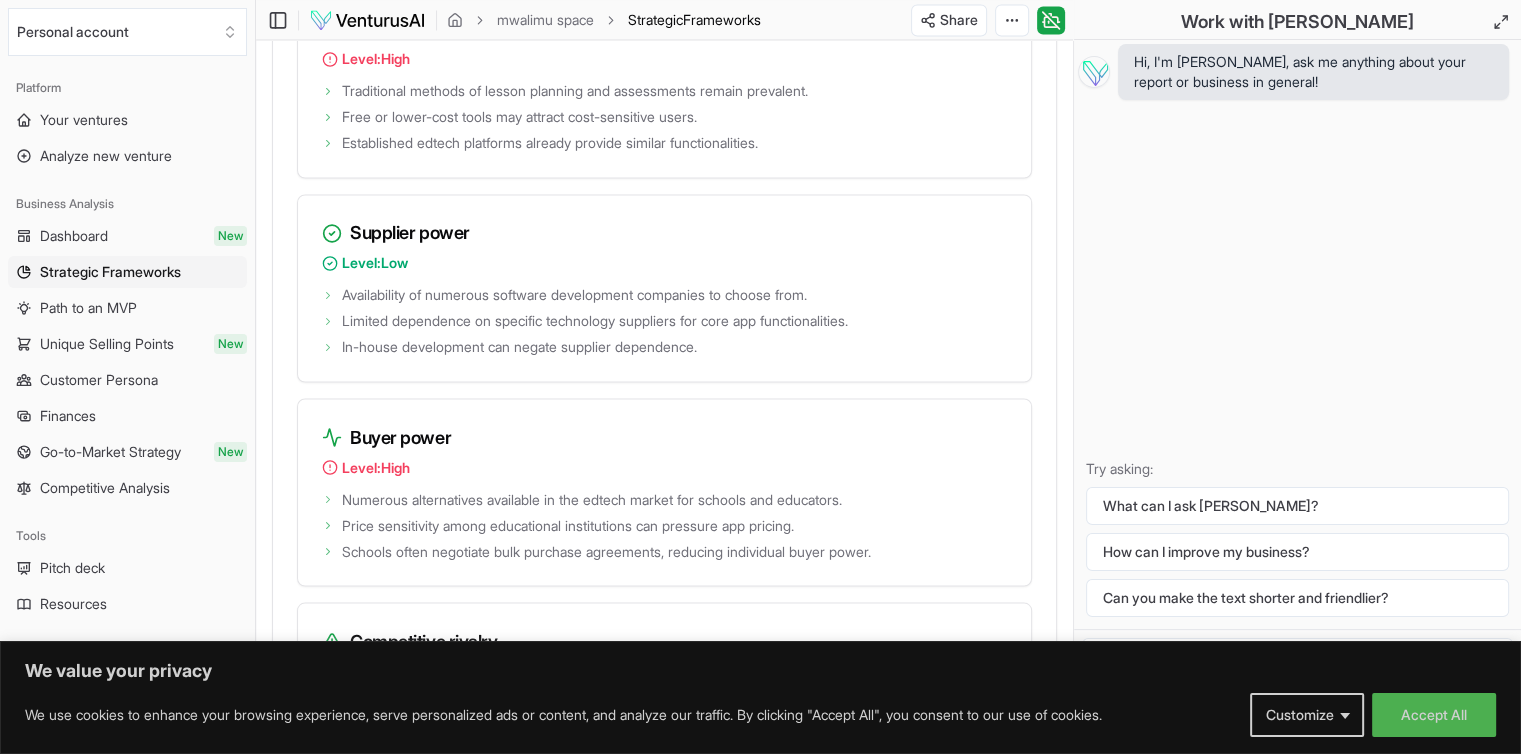scroll, scrollTop: 3455, scrollLeft: 0, axis: vertical 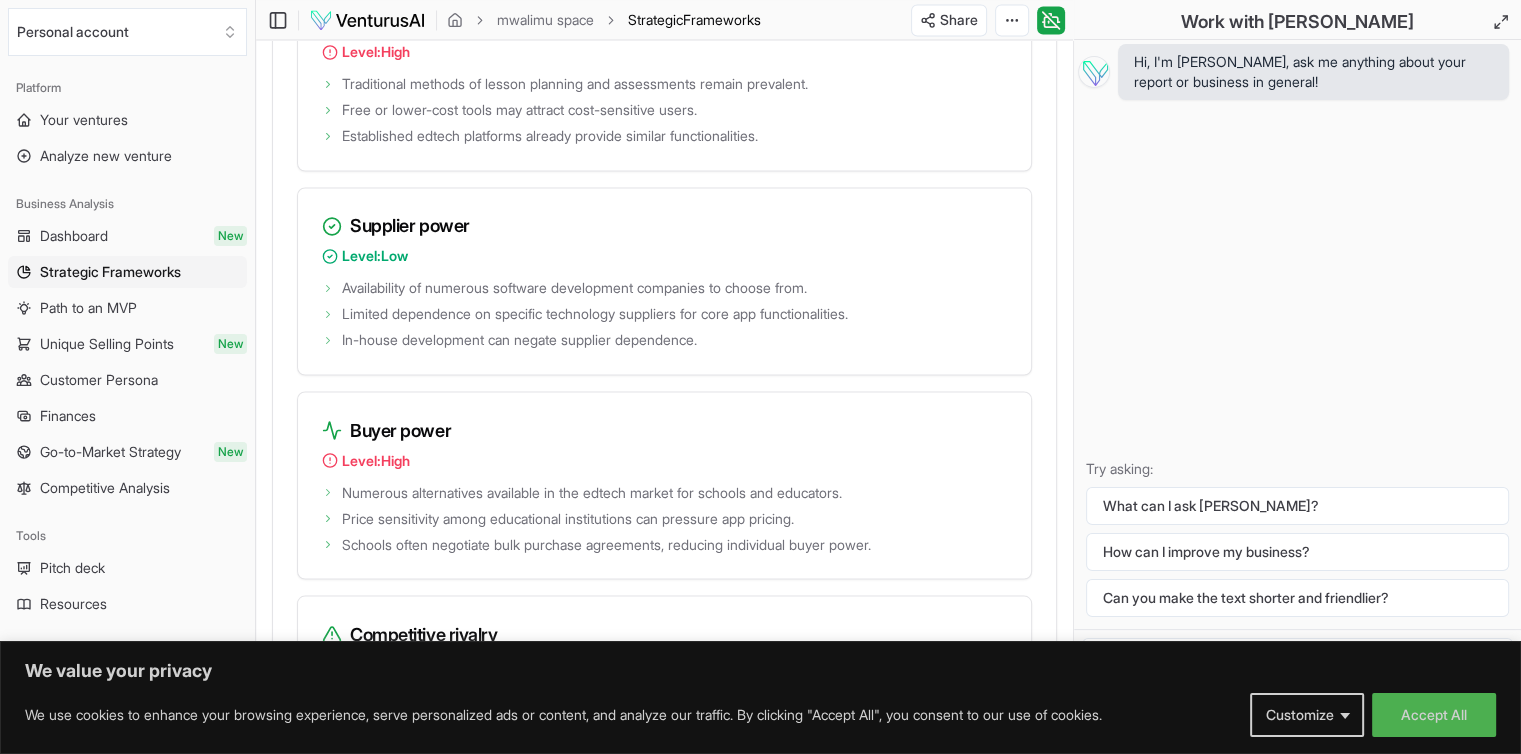click on "Initial capital investment for development and marketing can deter new entrants." at bounding box center [591, -68] 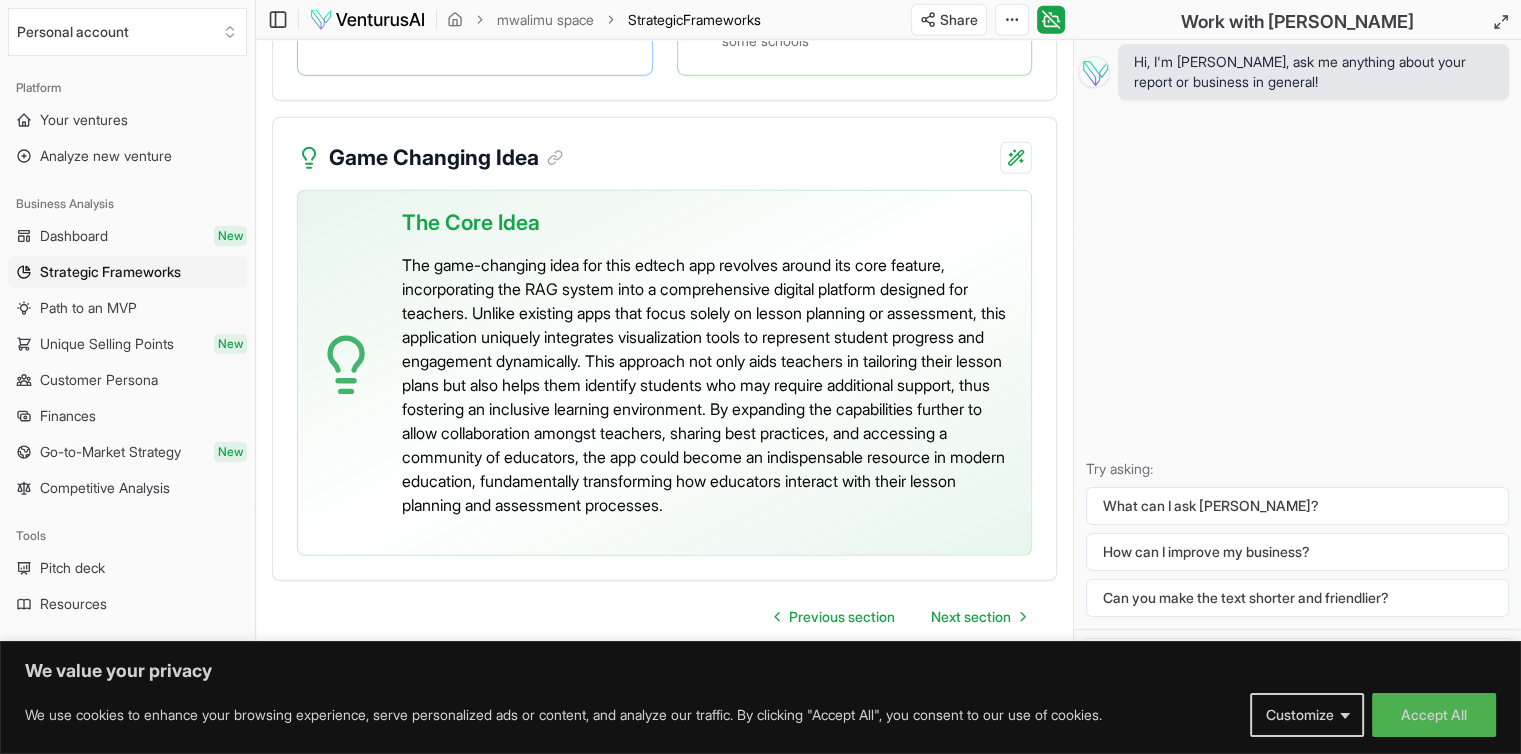 scroll, scrollTop: 5248, scrollLeft: 0, axis: vertical 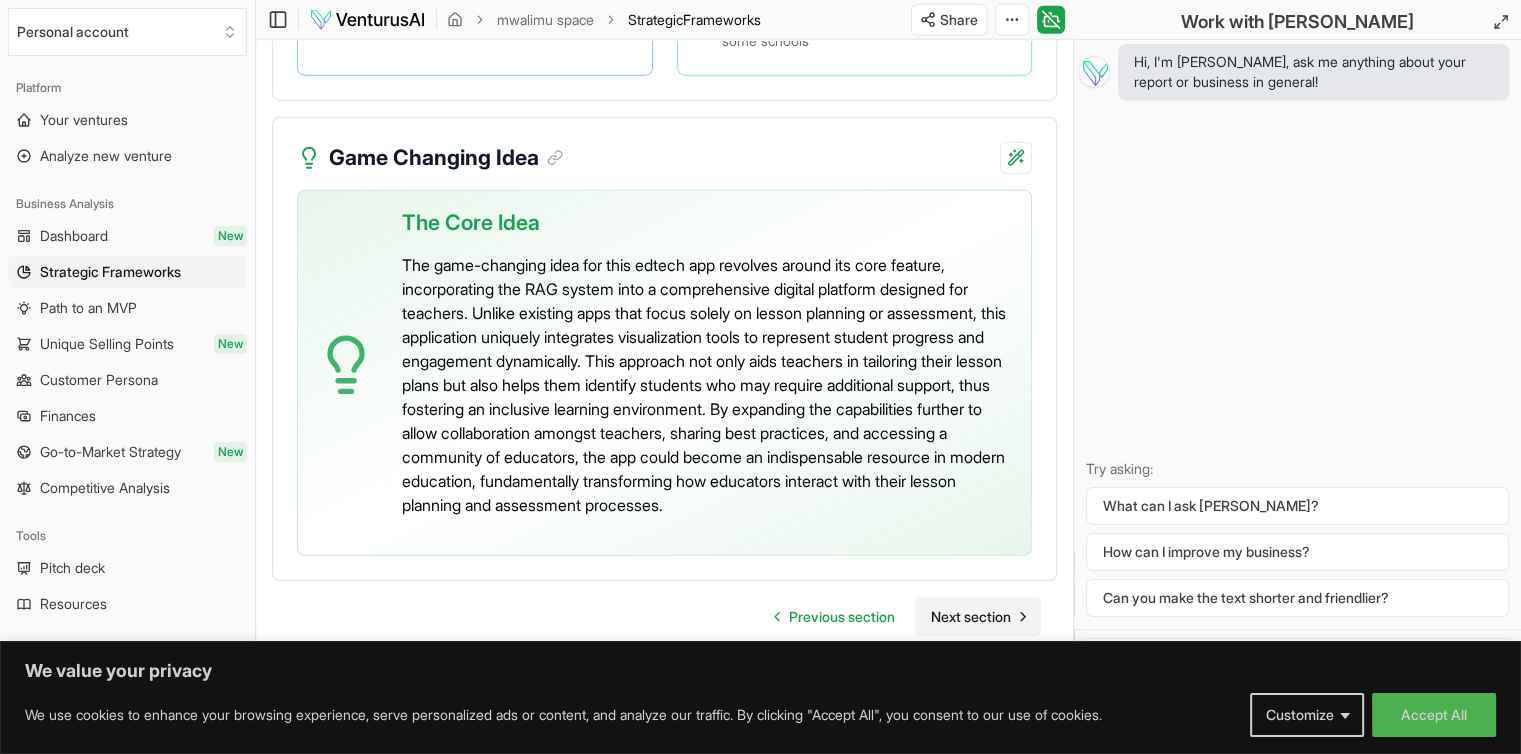 click on "Next section" at bounding box center (971, 617) 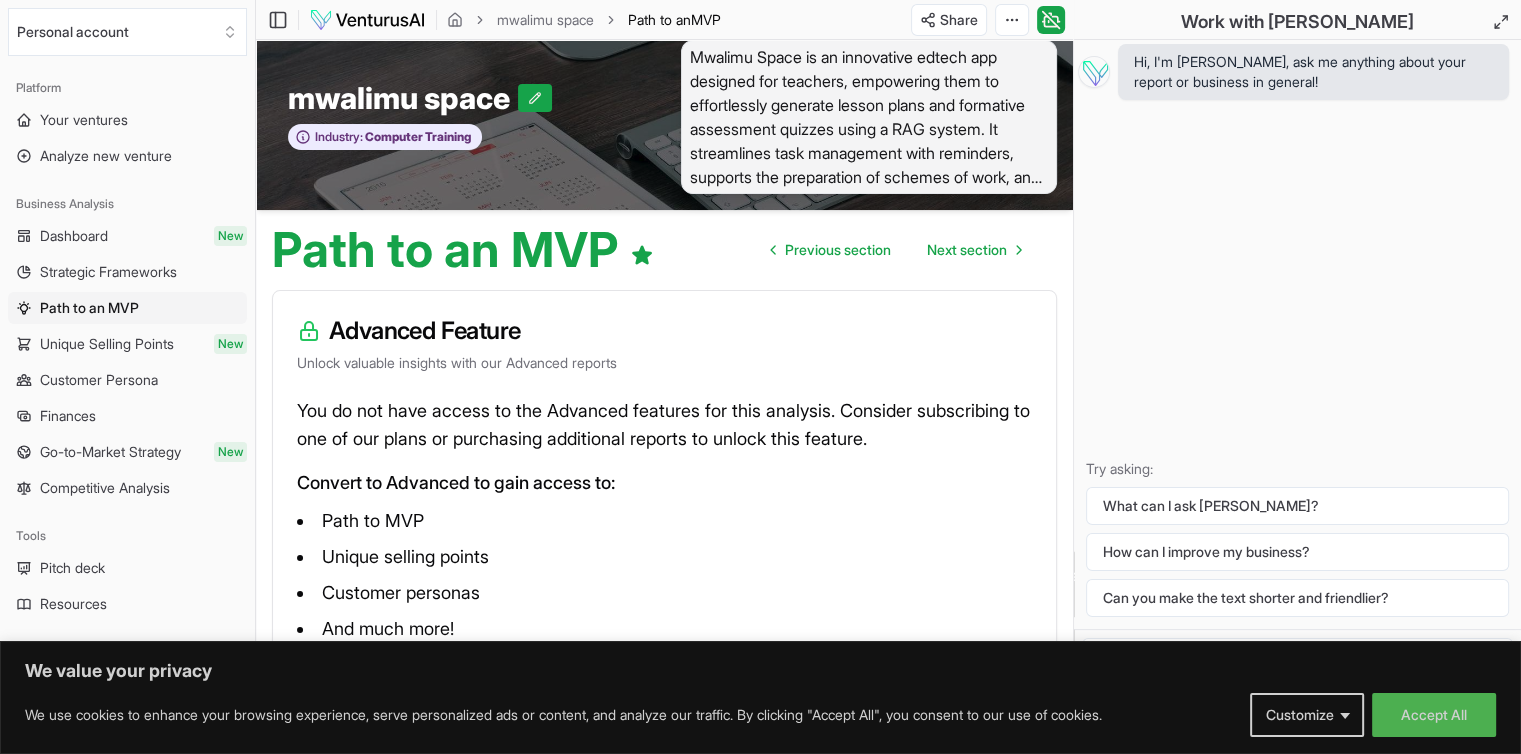 scroll, scrollTop: 0, scrollLeft: 0, axis: both 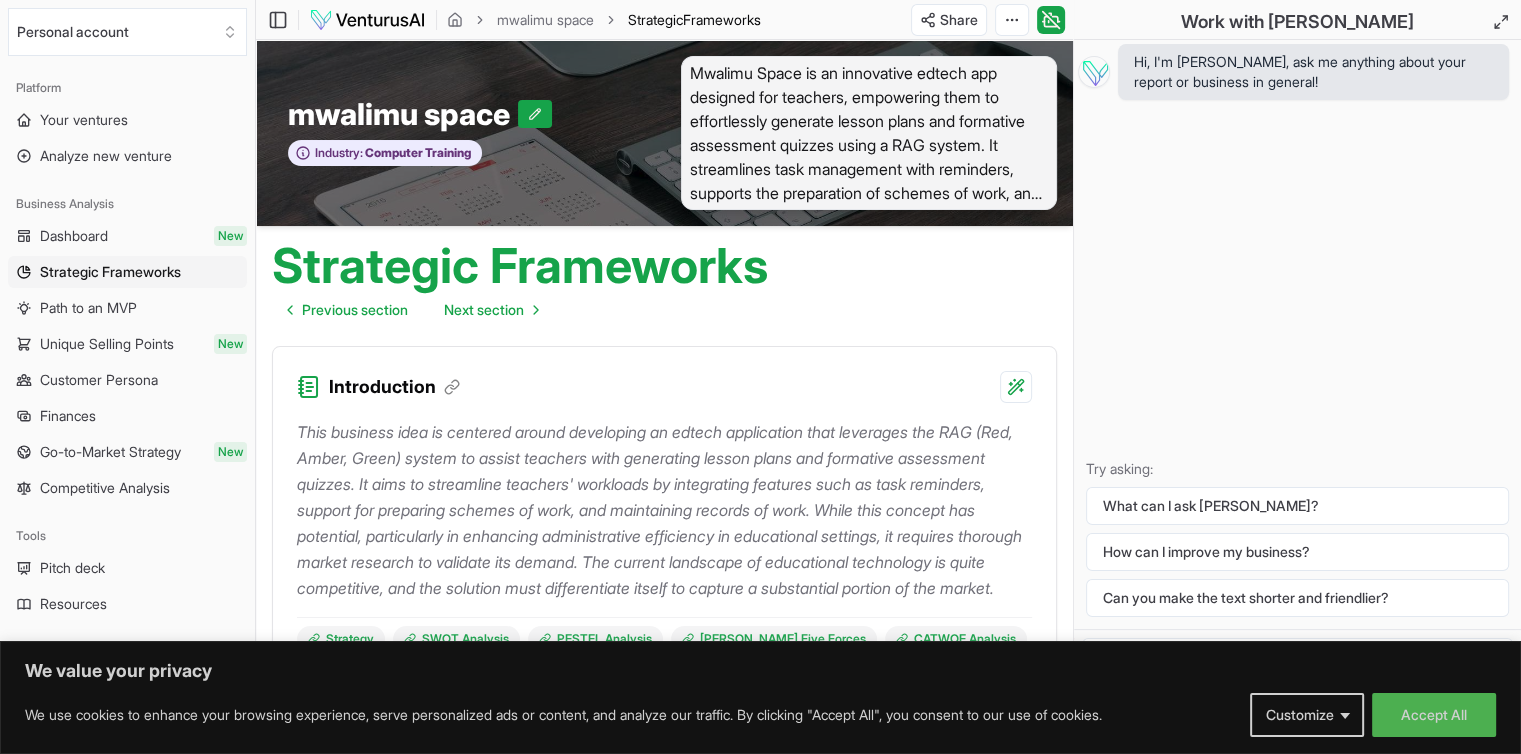 click on "We value your privacy We use cookies to enhance your browsing experience, serve personalized ads or content, and analyze our traffic. By clicking "Accept All", you consent to our use of cookies. Customize    Accept All Customize Consent Preferences   We use cookies to help you navigate efficiently and perform certain functions. You will find detailed information about all cookies under each consent category below. The cookies that are categorized as "Necessary" are stored on your browser as they are essential for enabling the basic functionalities of the site. ...  Show more Necessary Always Active Necessary cookies are required to enable the basic features of this site, such as providing secure log-in or adjusting your consent preferences. These cookies do not store any personally identifiable data. Cookie cookieyes-consent Duration 1 year Description Cookie __cf_bm Duration 1 hour Description This cookie, set by Cloudflare, is used to support Cloudflare Bot Management.  Cookie _cfuvid Duration session lidc" at bounding box center [760, 377] 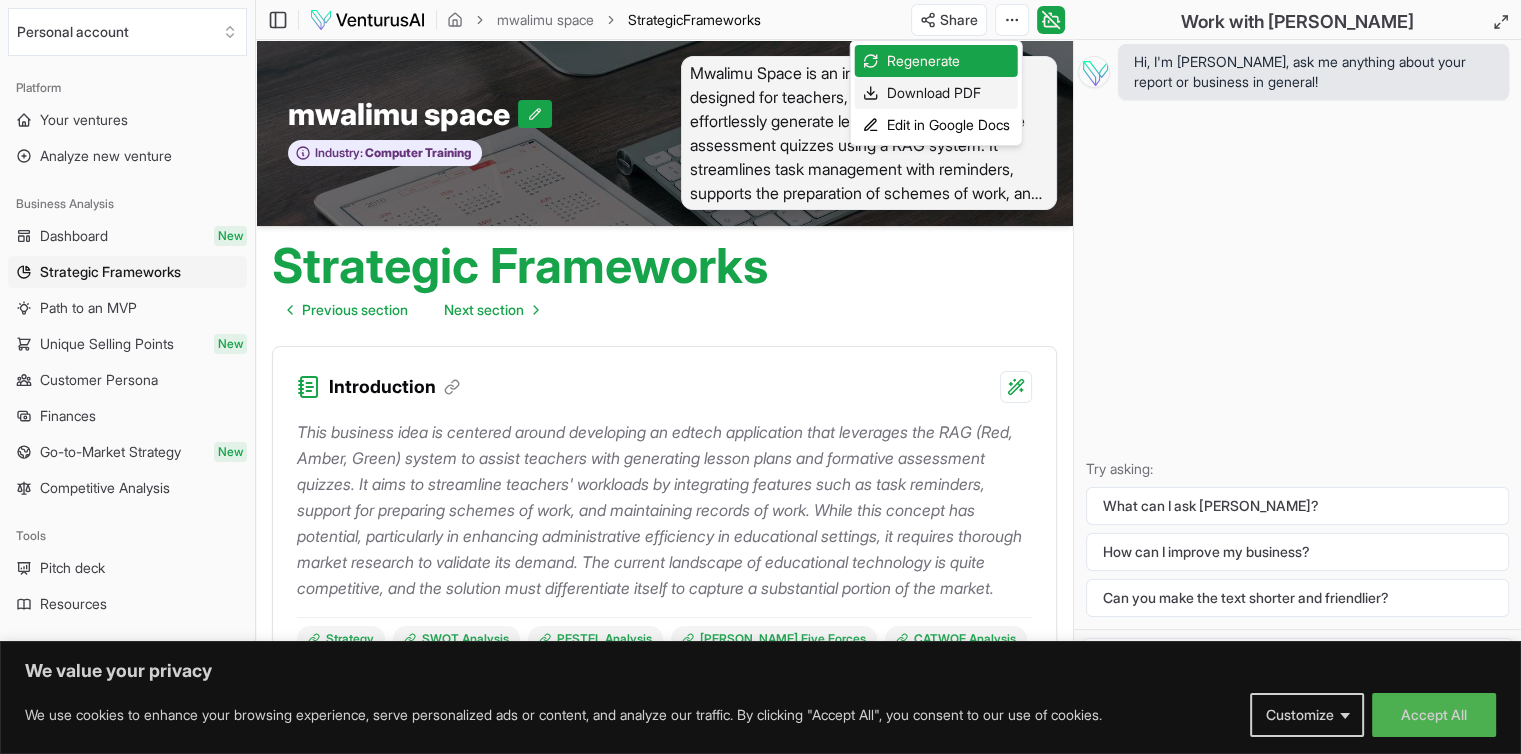 click on "Download PDF" at bounding box center [936, 93] 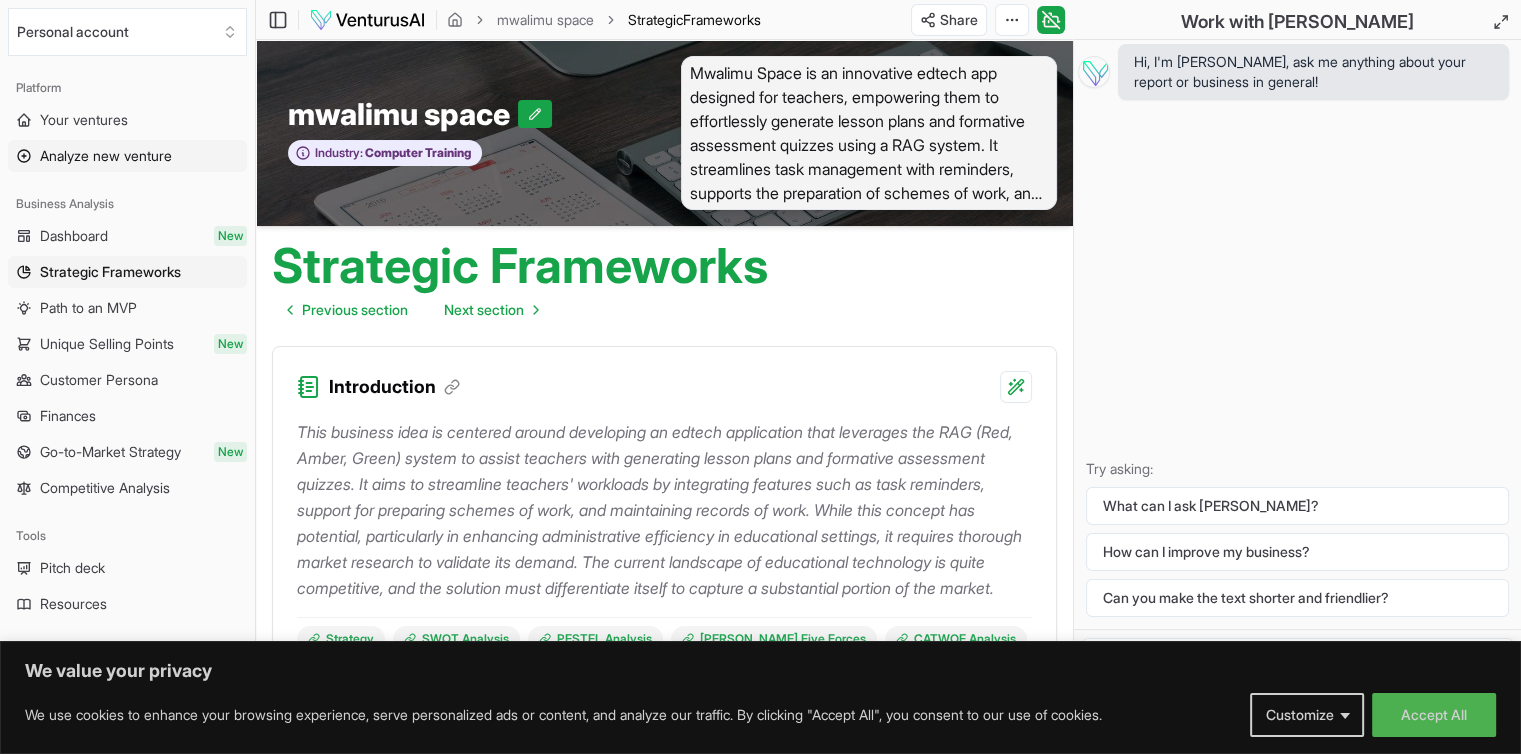 click on "Analyze new venture" at bounding box center [106, 156] 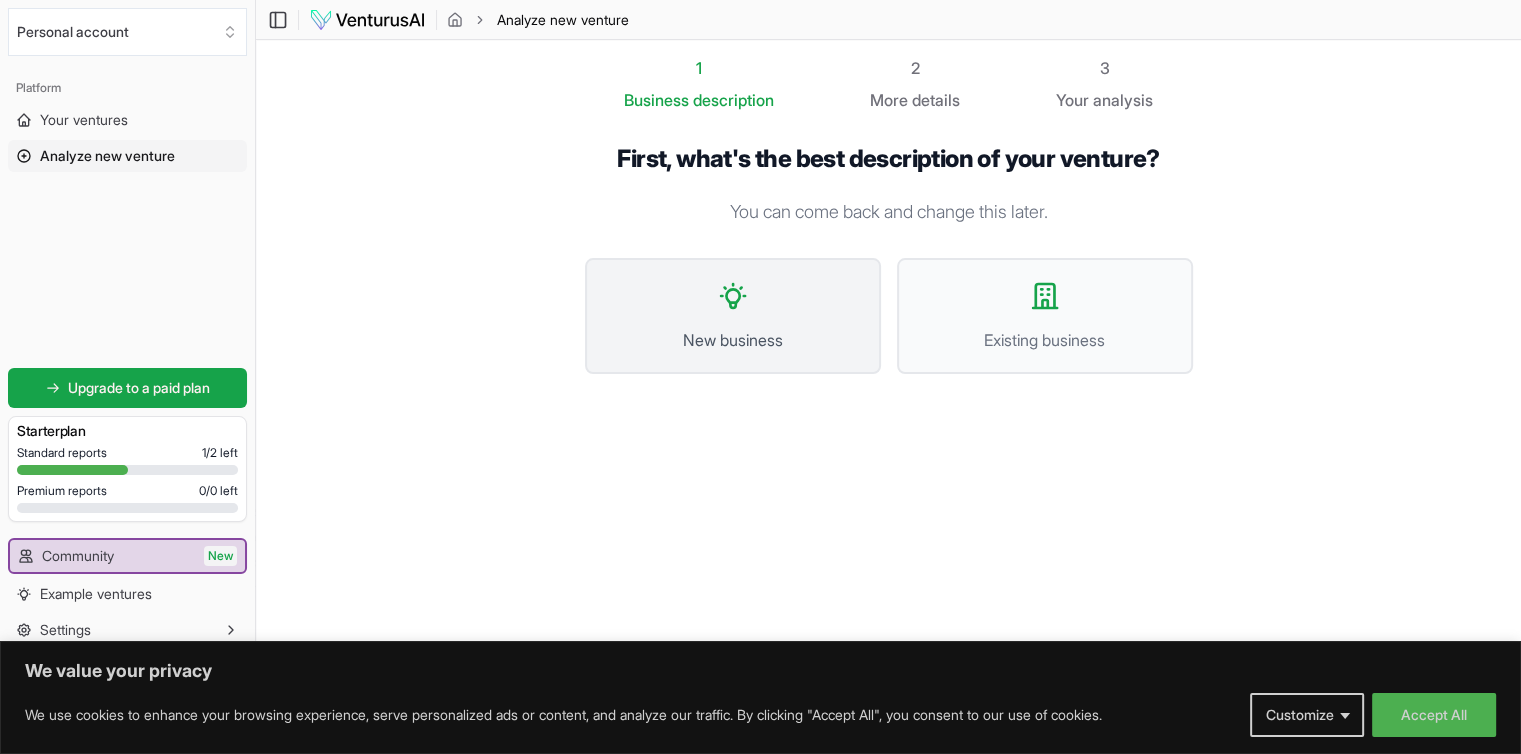 click on "New business" at bounding box center (733, 340) 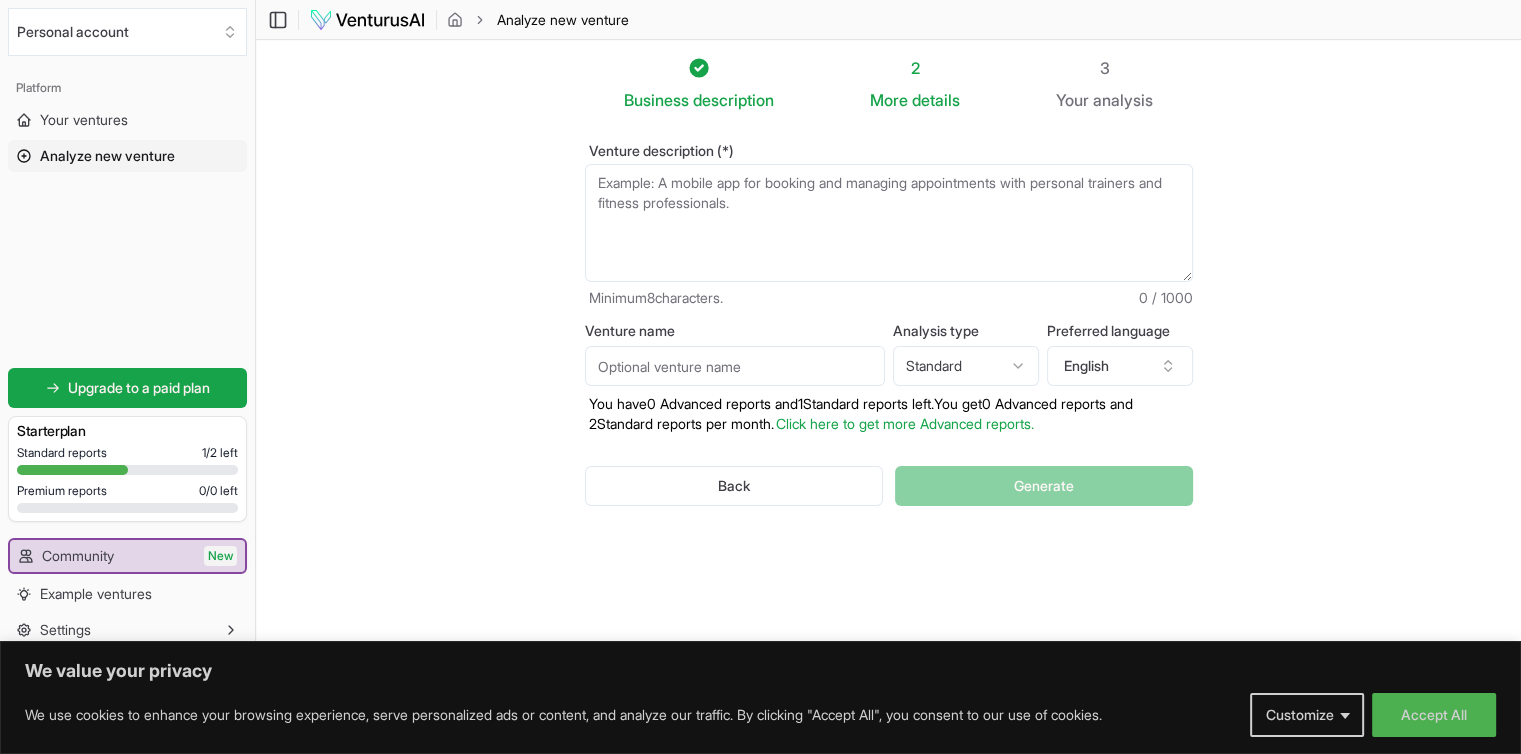 click on "Venture description (*)" at bounding box center [889, 223] 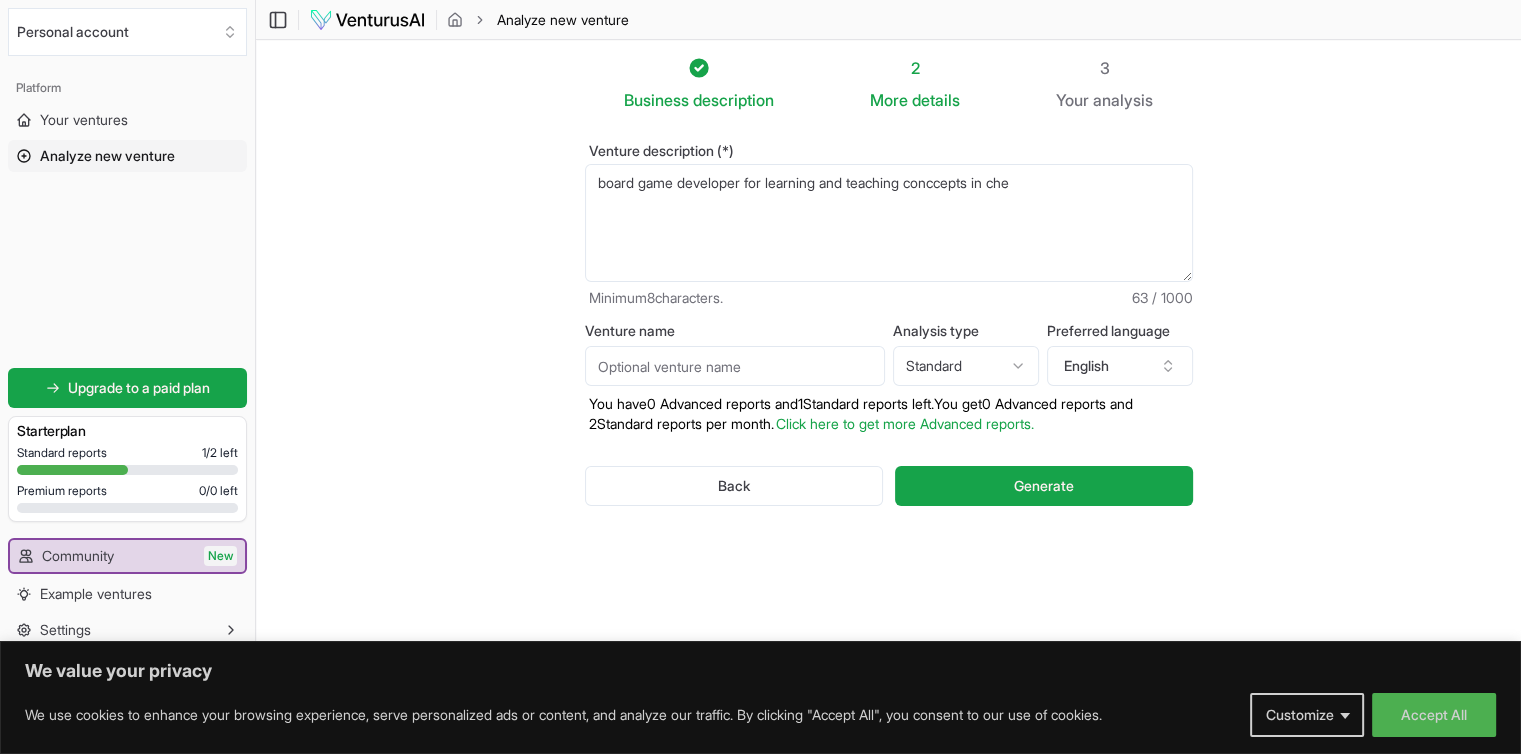 click on "board game developer for learning and teaching conccepts in che" at bounding box center (889, 223) 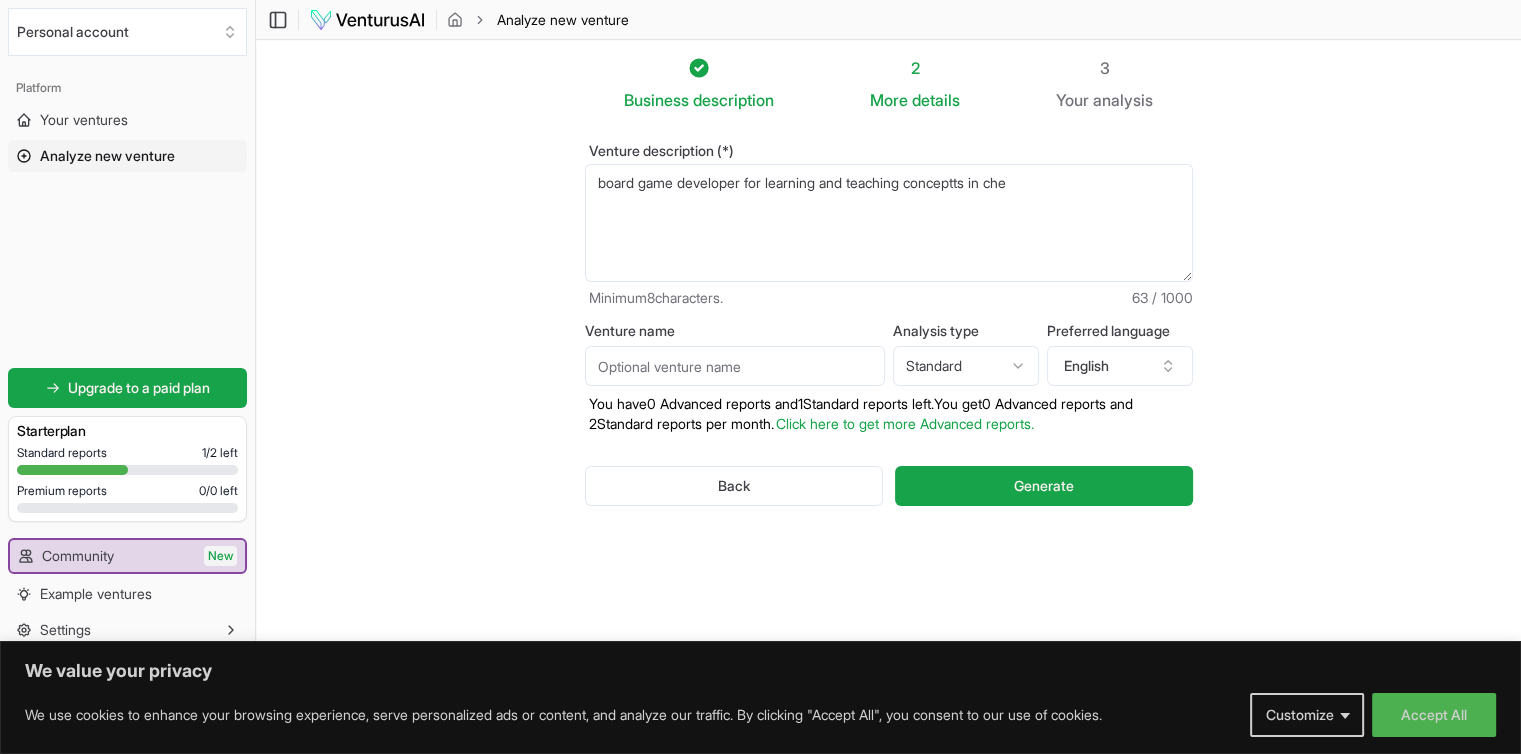 scroll, scrollTop: 0, scrollLeft: 0, axis: both 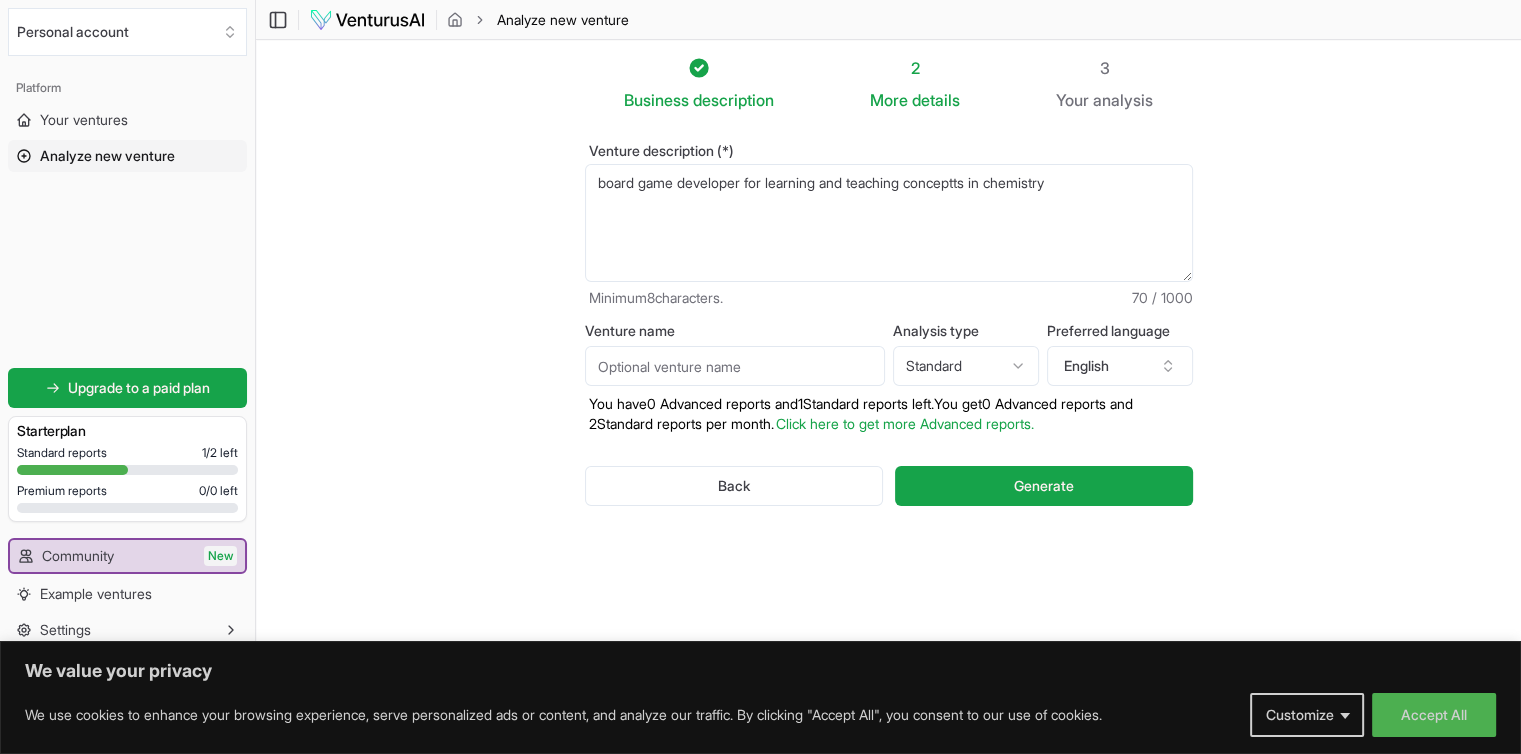 click on "board game developer for learning and teaching conceptts in chemistry" at bounding box center (889, 223) 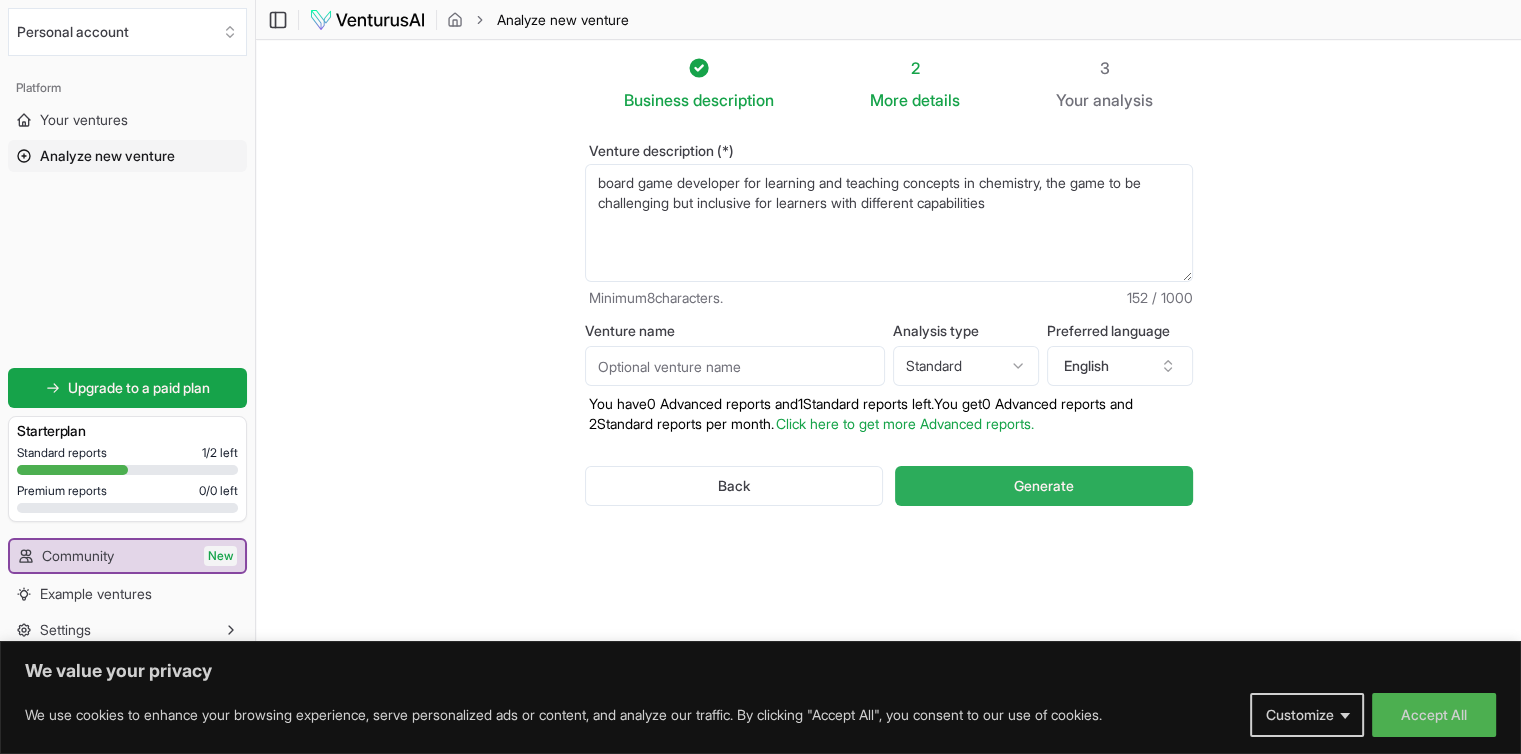 type on "board game developer for learning and teaching concepts in chemistry, the game to be challenging but inclusive for learners with different capabilities" 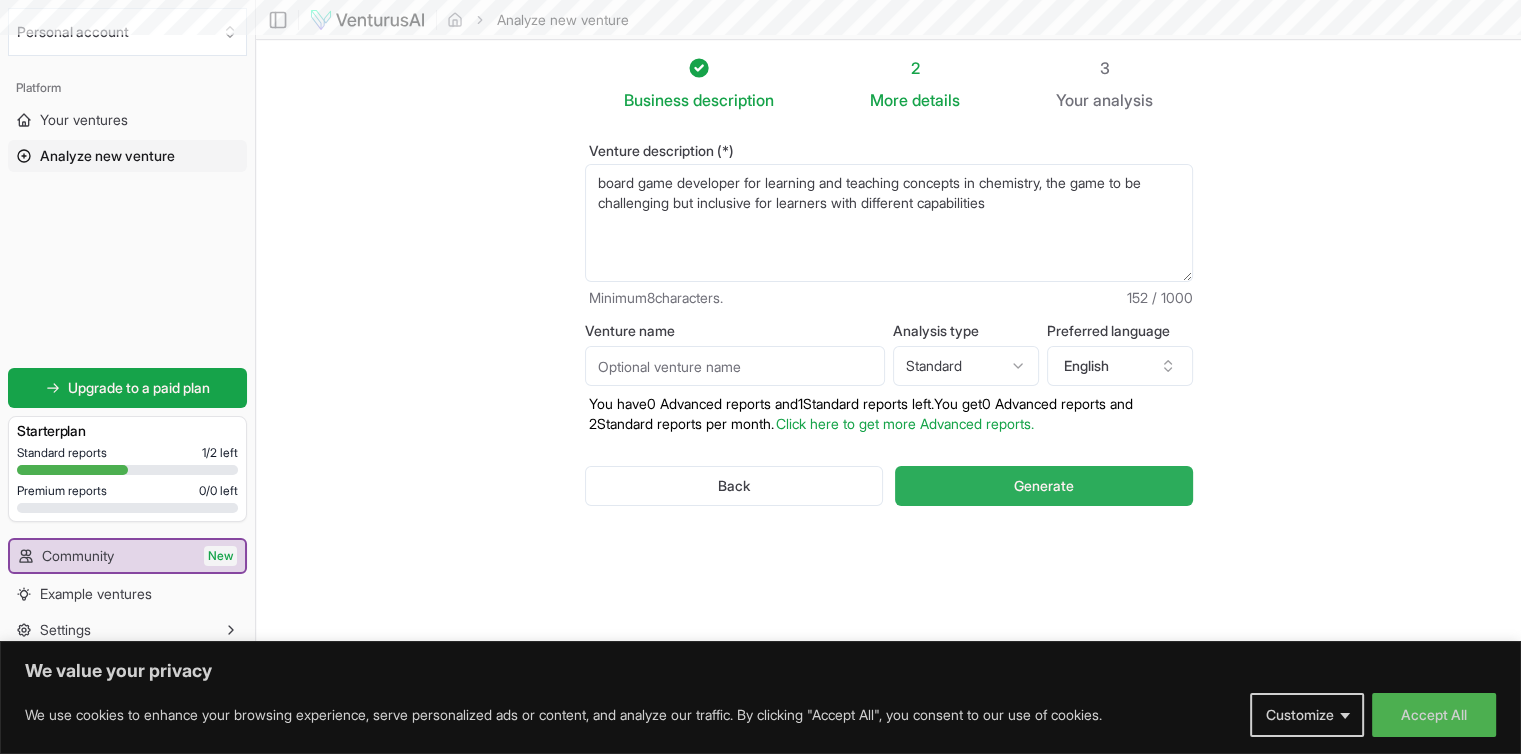 scroll, scrollTop: 0, scrollLeft: 0, axis: both 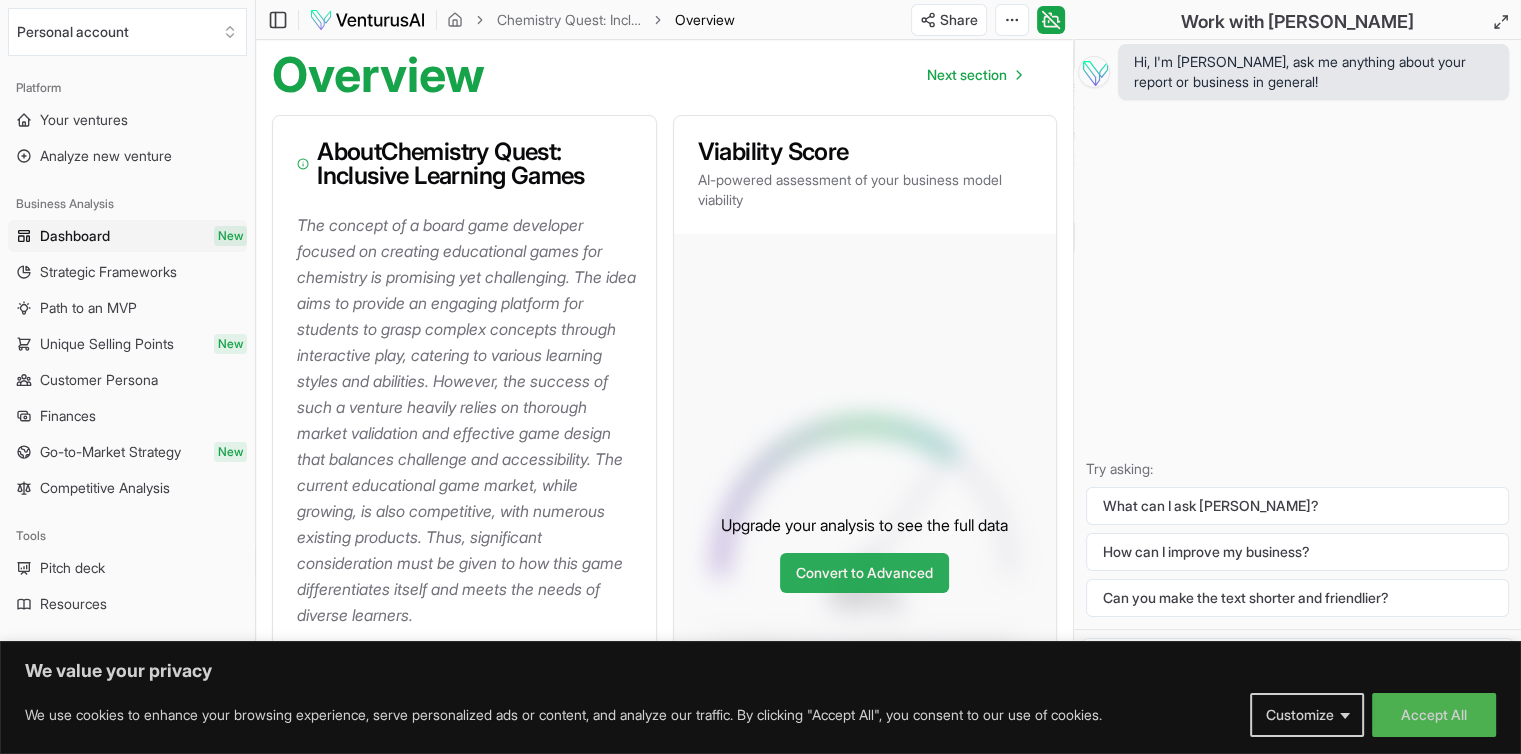 click on "Convert to Advanced" at bounding box center [864, 573] 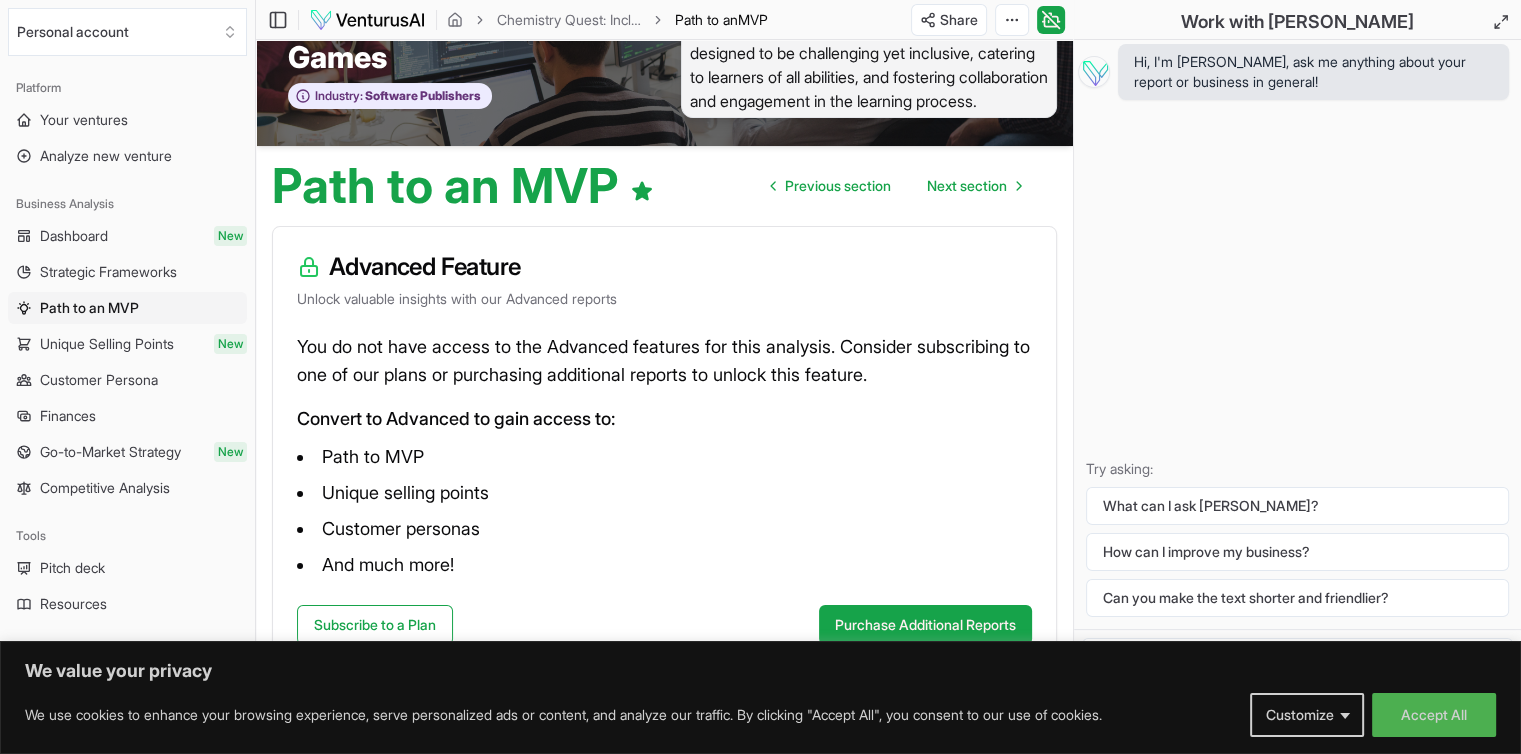 scroll, scrollTop: 138, scrollLeft: 0, axis: vertical 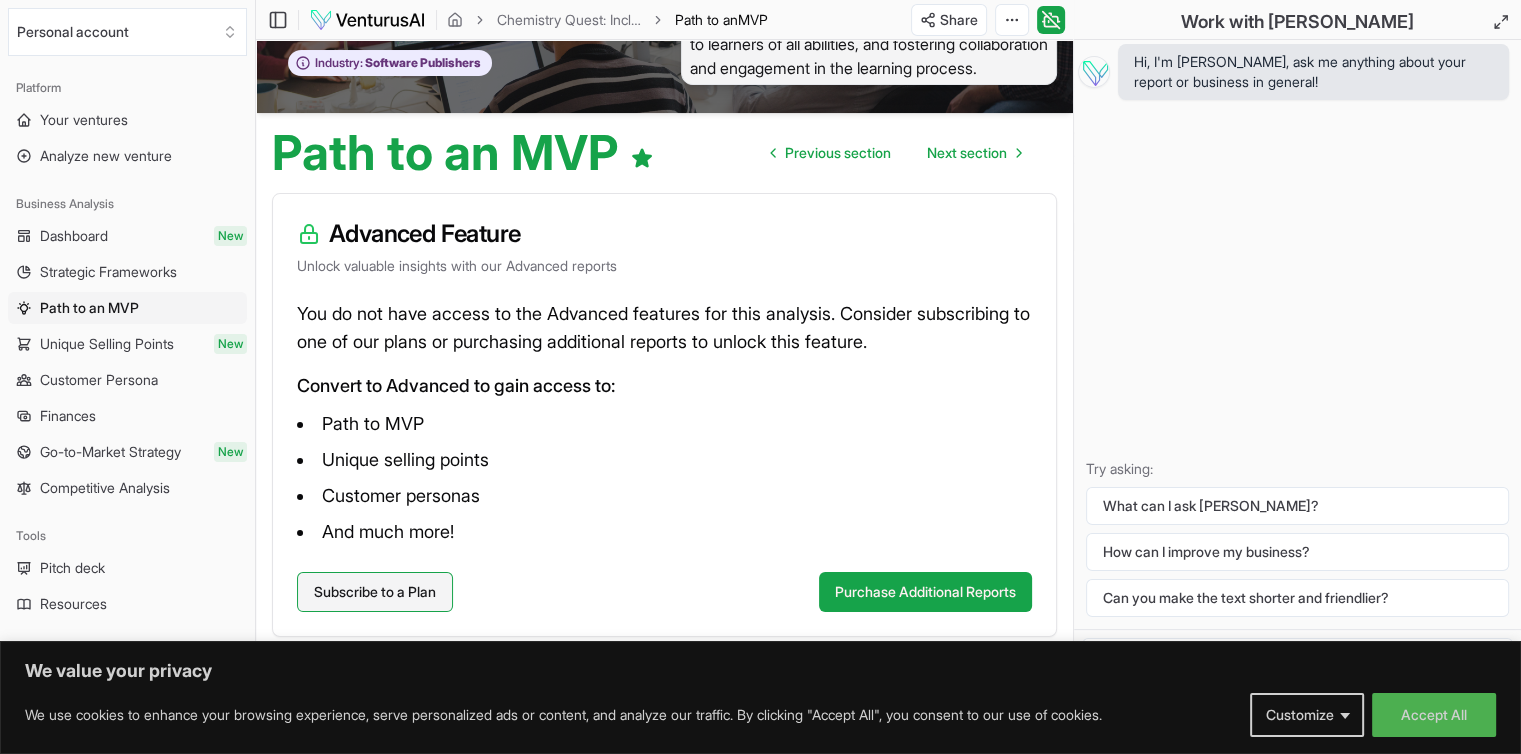 click on "Subscribe to a Plan" at bounding box center (375, 592) 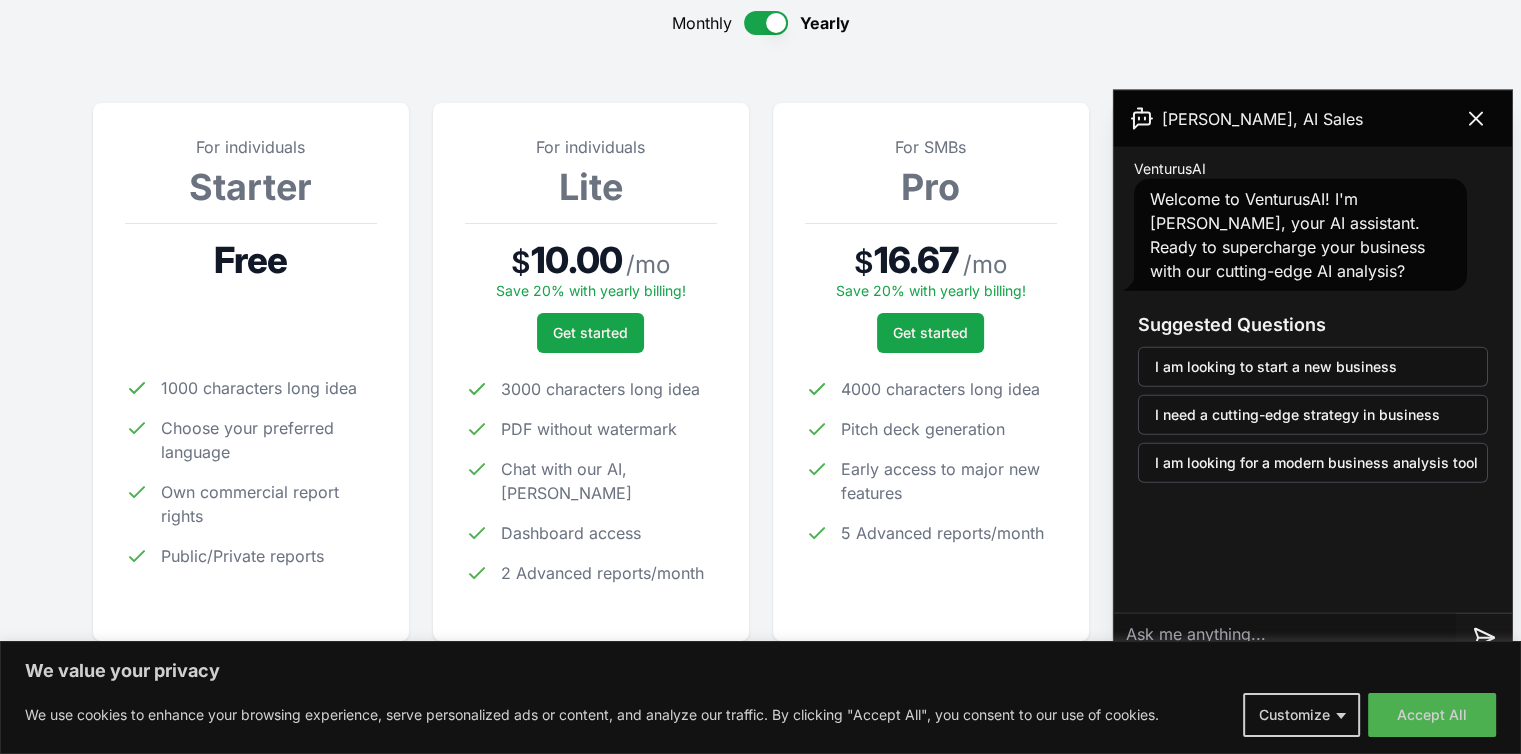 scroll, scrollTop: 209, scrollLeft: 0, axis: vertical 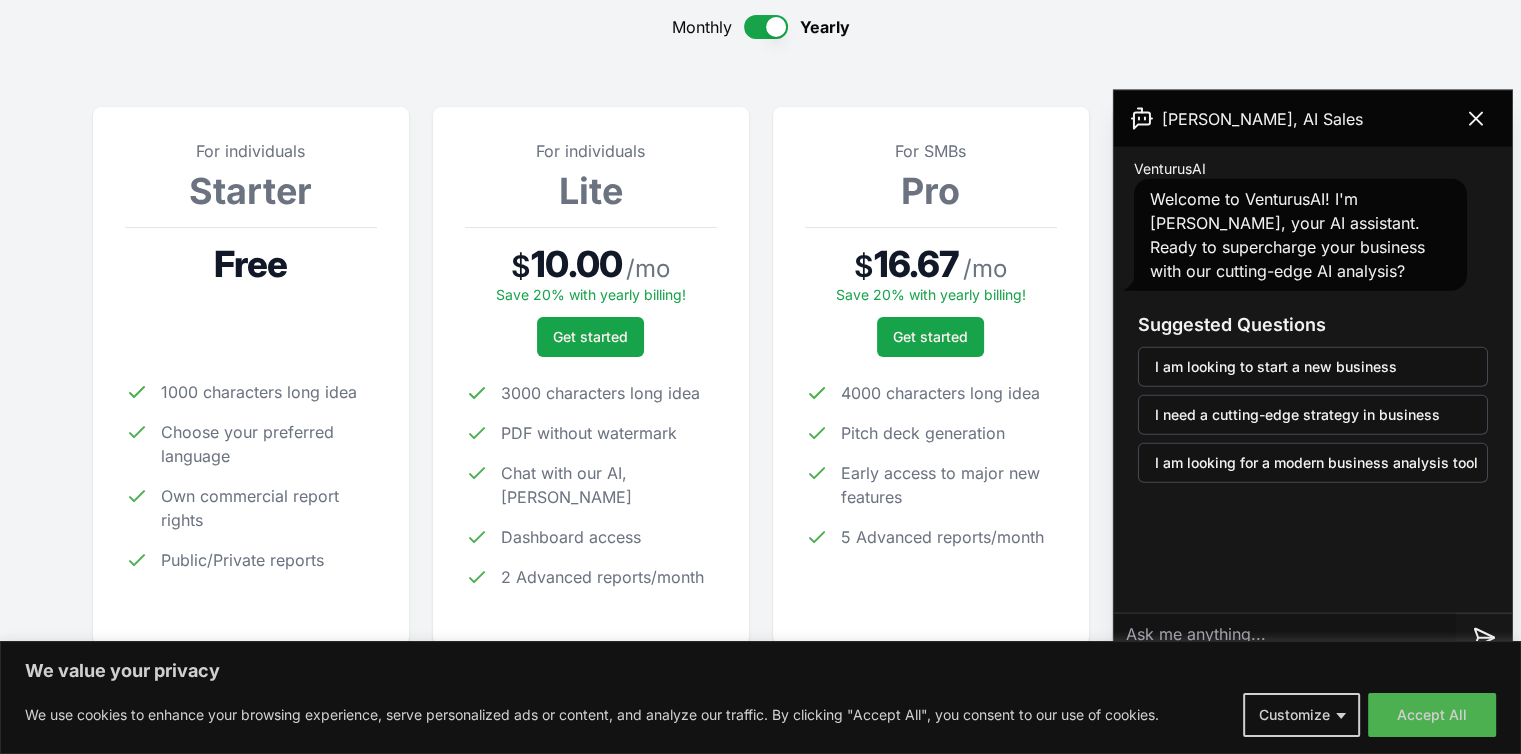 click 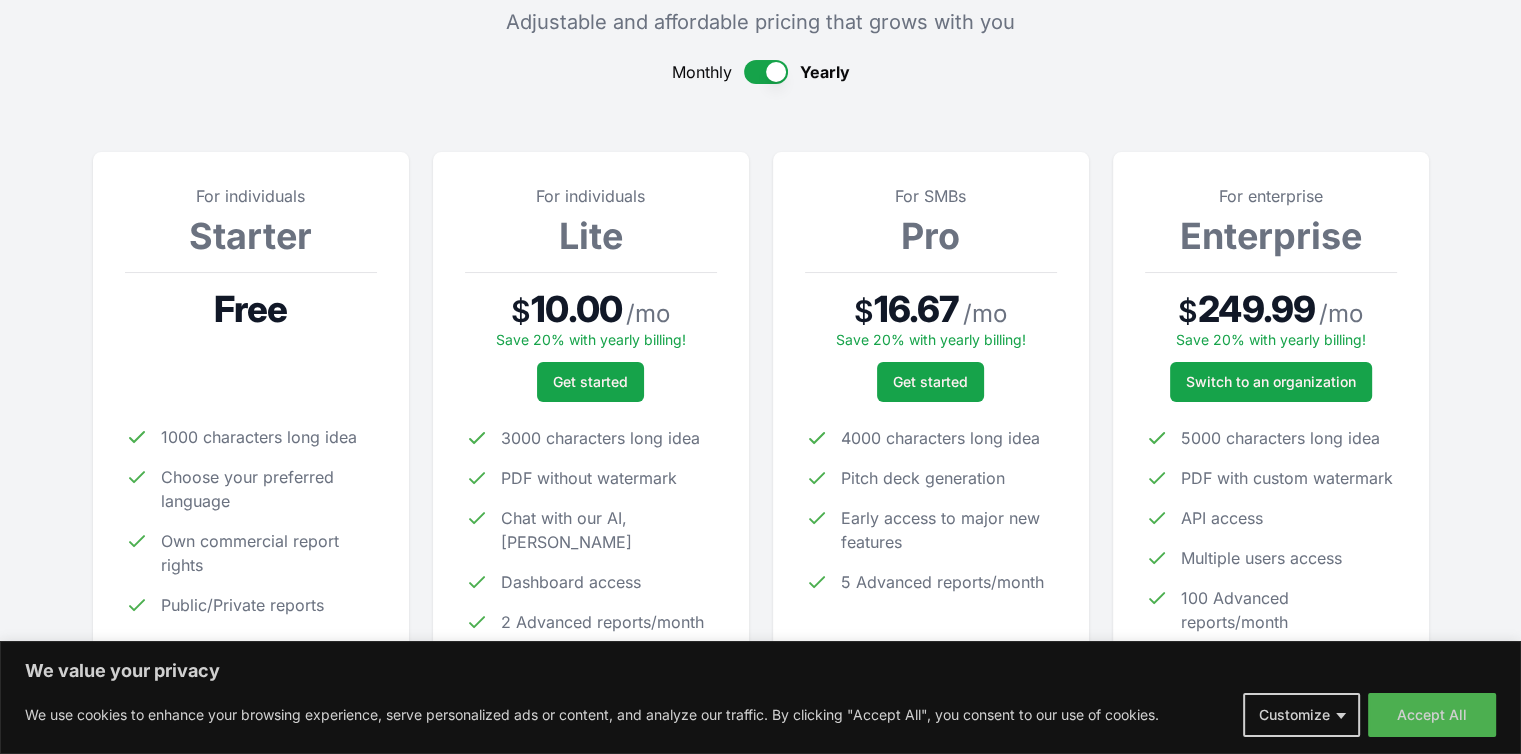 scroll, scrollTop: 165, scrollLeft: 0, axis: vertical 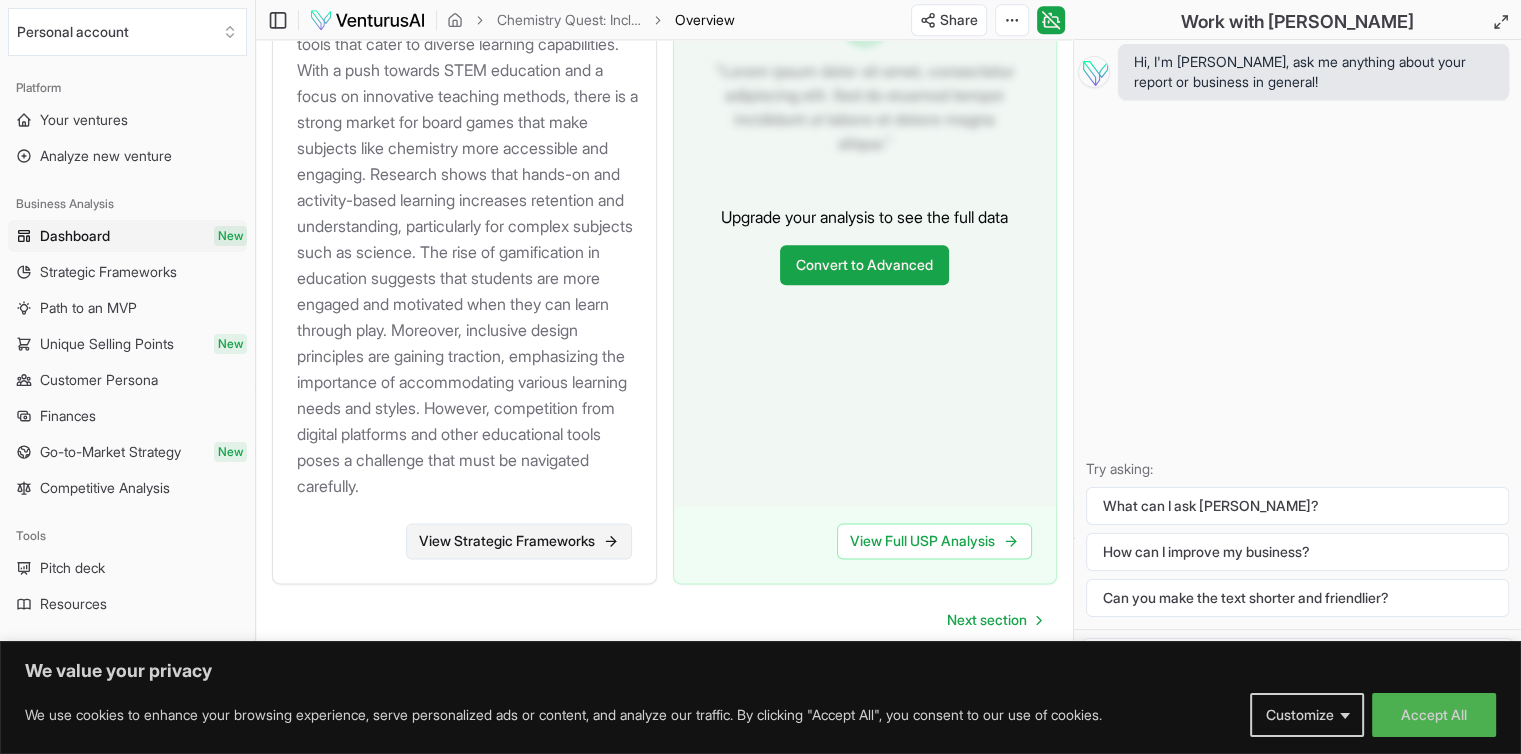 click on "View Strategic Frameworks" at bounding box center [519, 541] 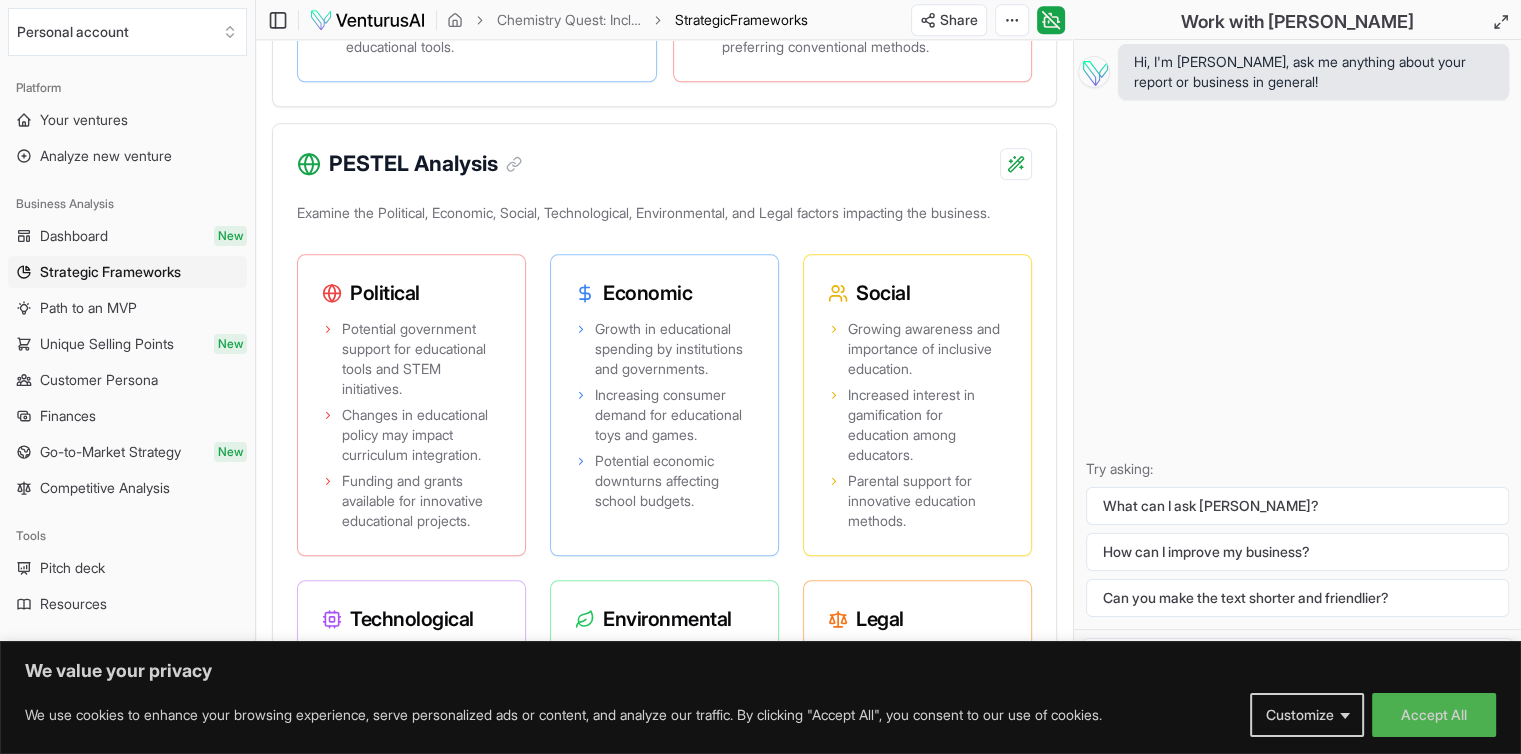 scroll, scrollTop: 2231, scrollLeft: 0, axis: vertical 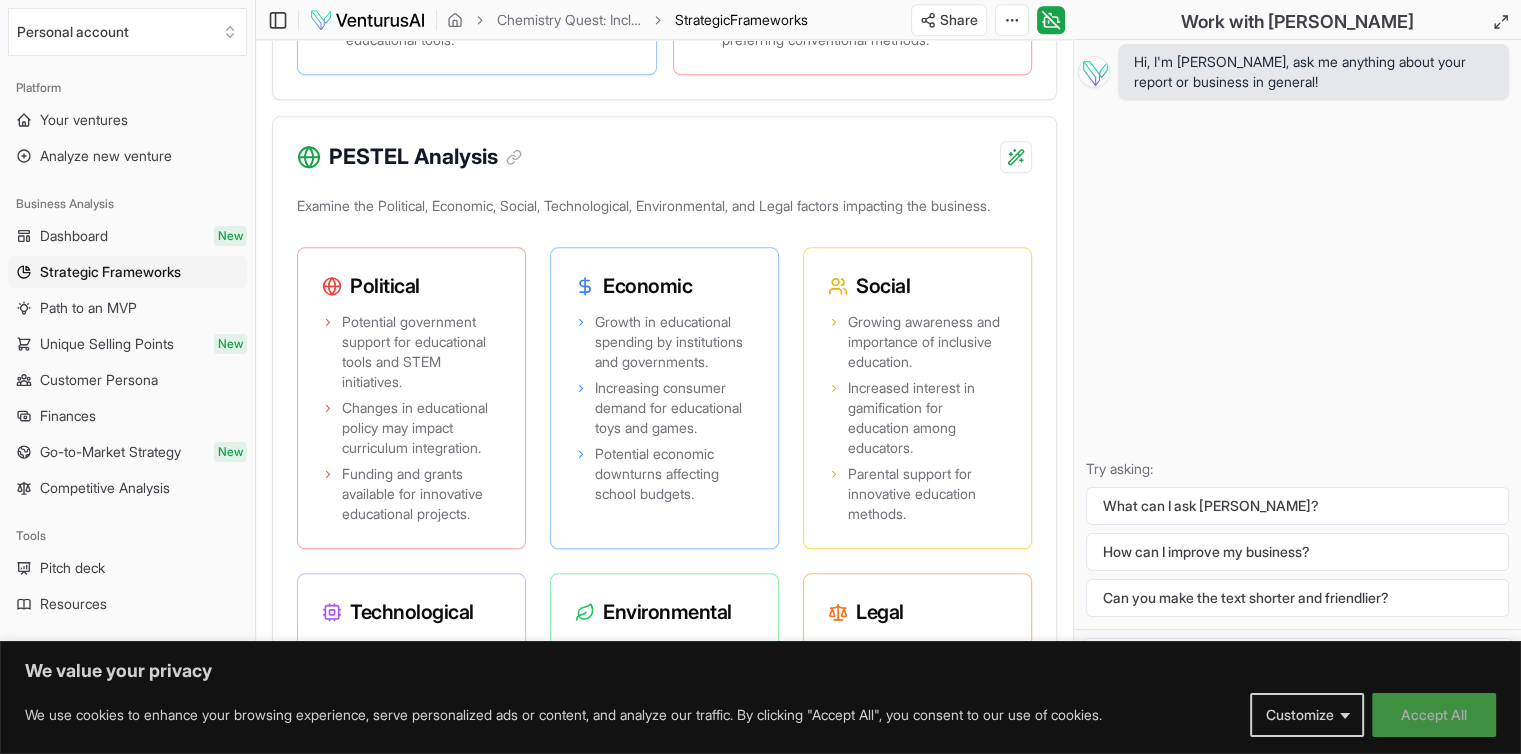 click on "Accept All" at bounding box center [1434, 715] 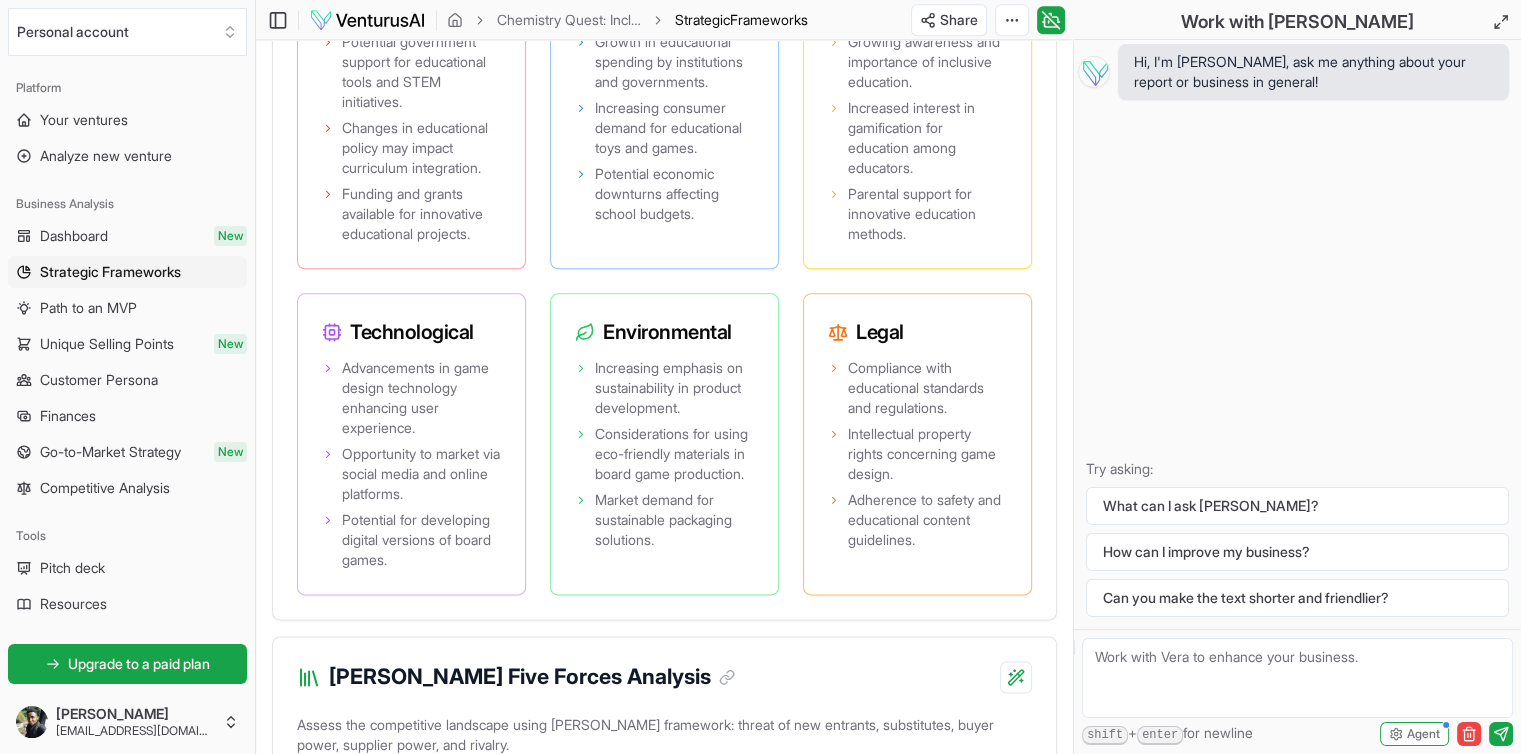 scroll, scrollTop: 2551, scrollLeft: 0, axis: vertical 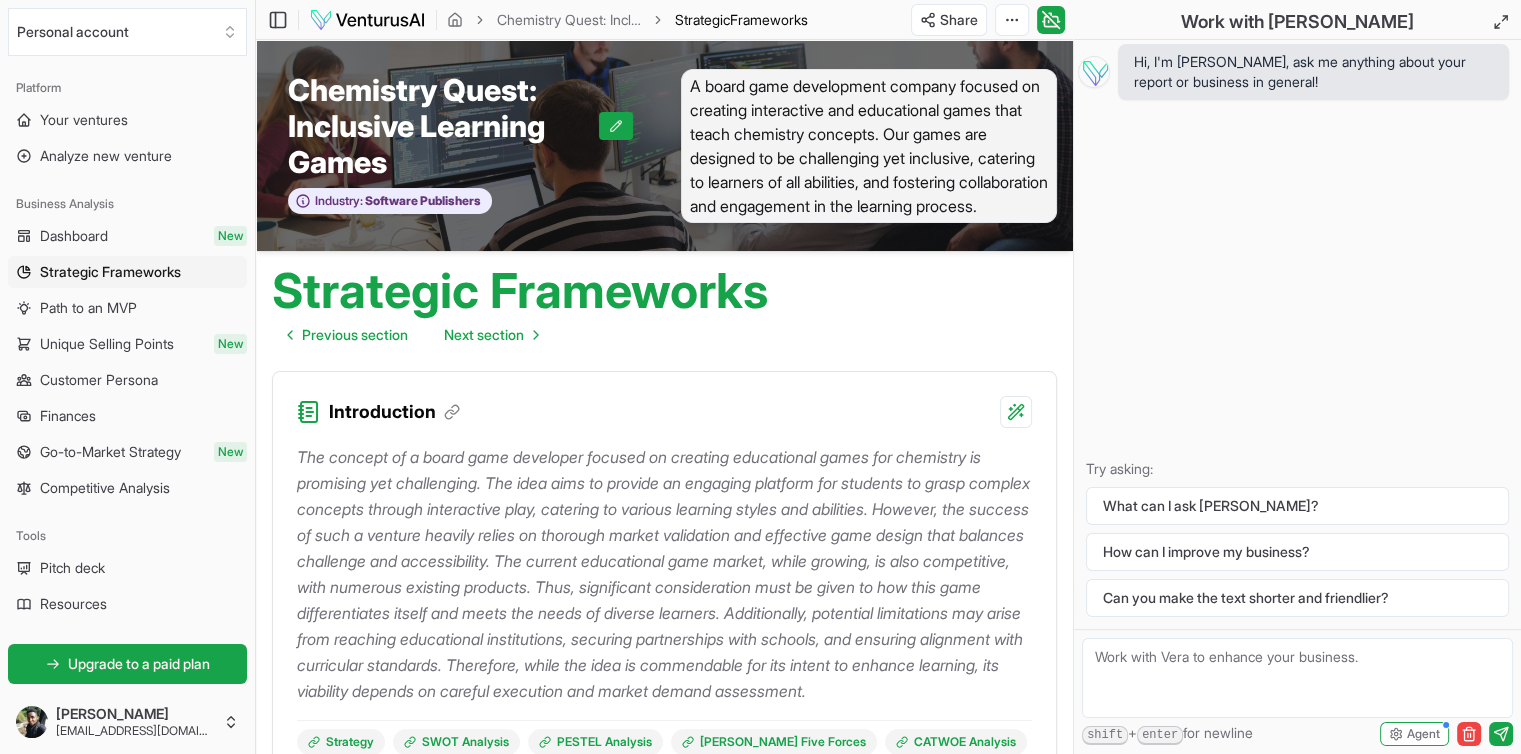 click on "We value your privacy We use cookies to enhance your browsing experience, serve personalized ads or content, and analyze our traffic. By clicking "Accept All", you consent to our use of cookies. Customize    Accept All Customize Consent Preferences   We use cookies to help you navigate efficiently and perform certain functions. You will find detailed information about all cookies under each consent category below. The cookies that are categorized as "Necessary" are stored on your browser as they are essential for enabling the basic functionalities of the site. ...  Show more Necessary Always Active Necessary cookies are required to enable the basic features of this site, such as providing secure log-in or adjusting your consent preferences. These cookies do not store any personally identifiable data. Cookie cookieyes-consent Duration 1 year Description Cookie __cf_bm Duration 1 hour Description This cookie, set by Cloudflare, is used to support Cloudflare Bot Management.  Cookie _cfuvid Duration session lidc" at bounding box center (760, 377) 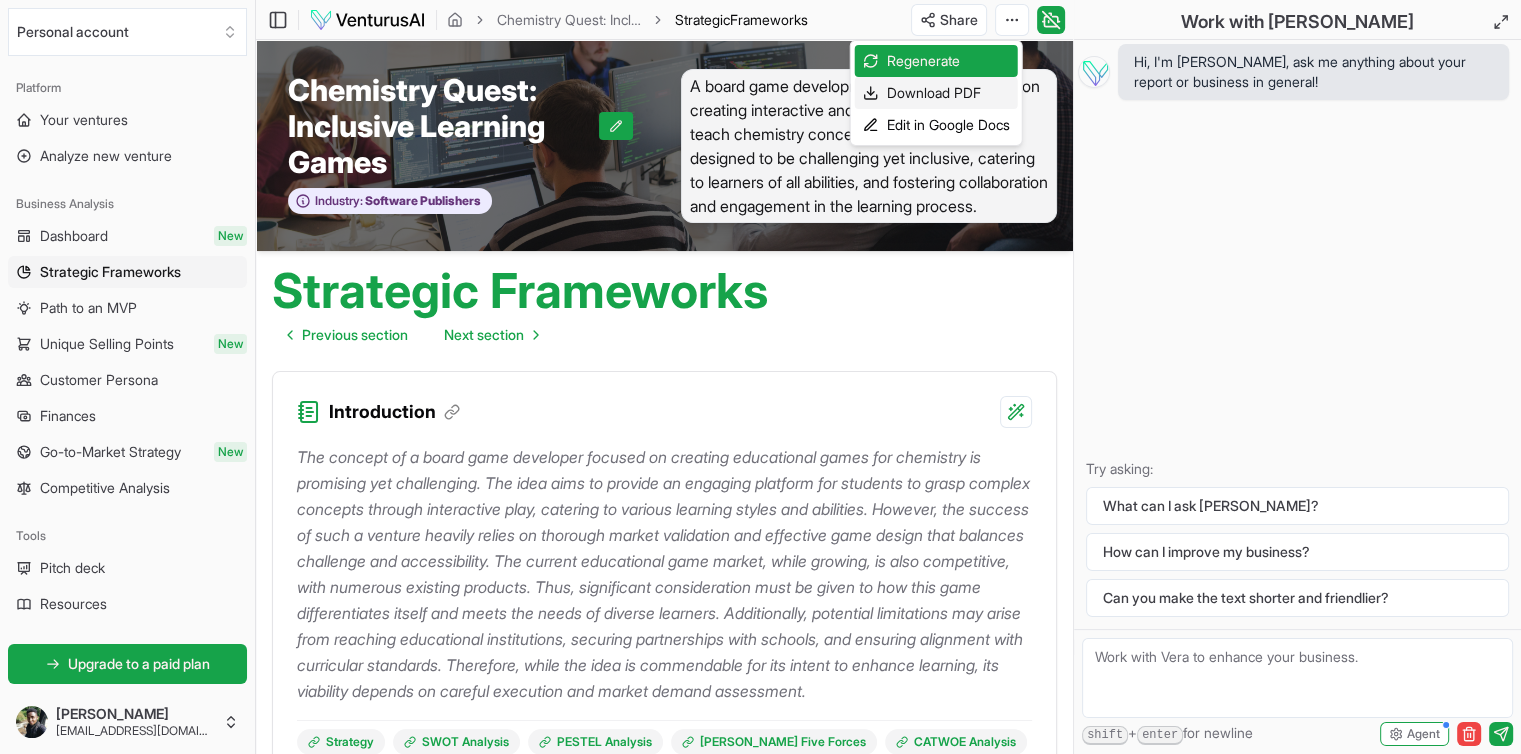 click on "Download PDF" at bounding box center (936, 93) 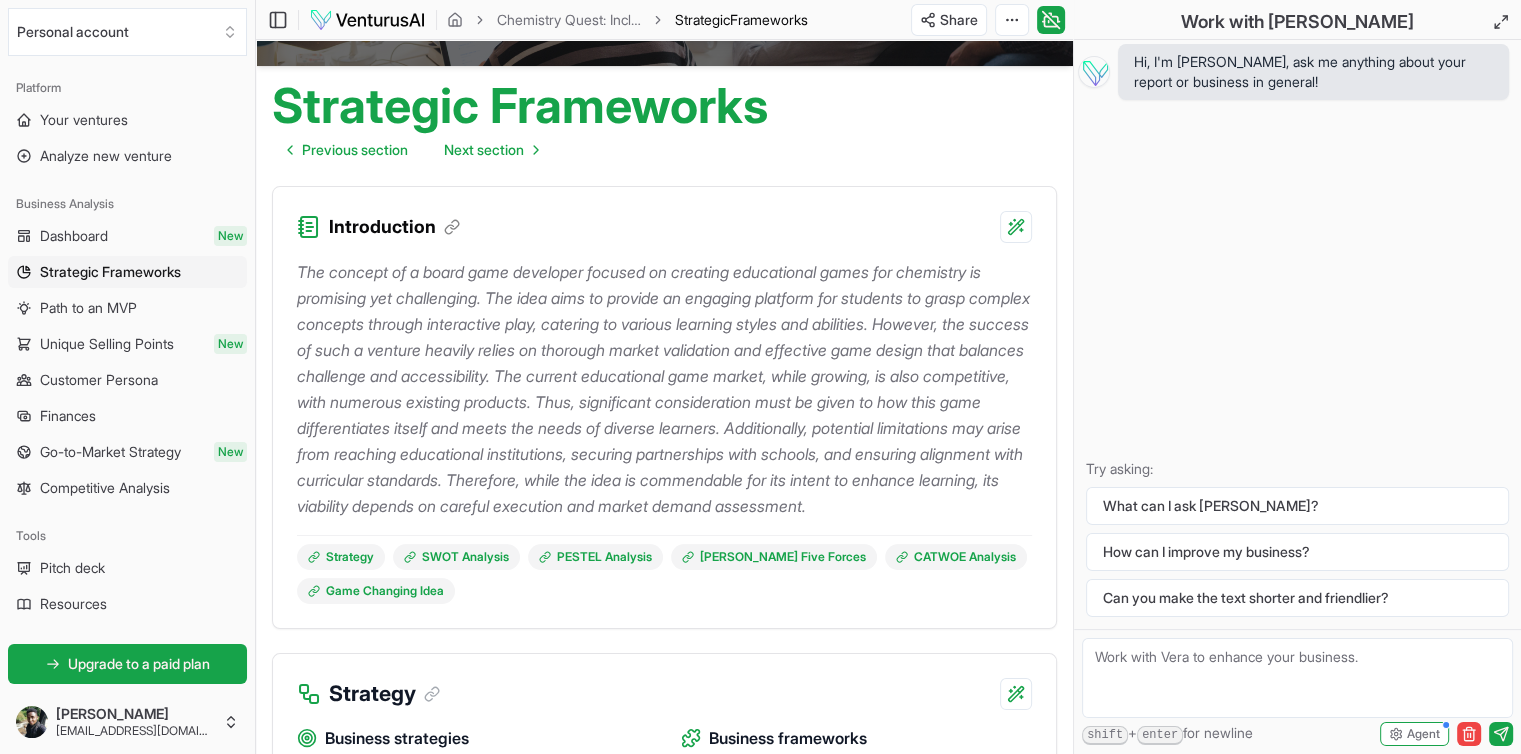 scroll, scrollTop: 0, scrollLeft: 0, axis: both 